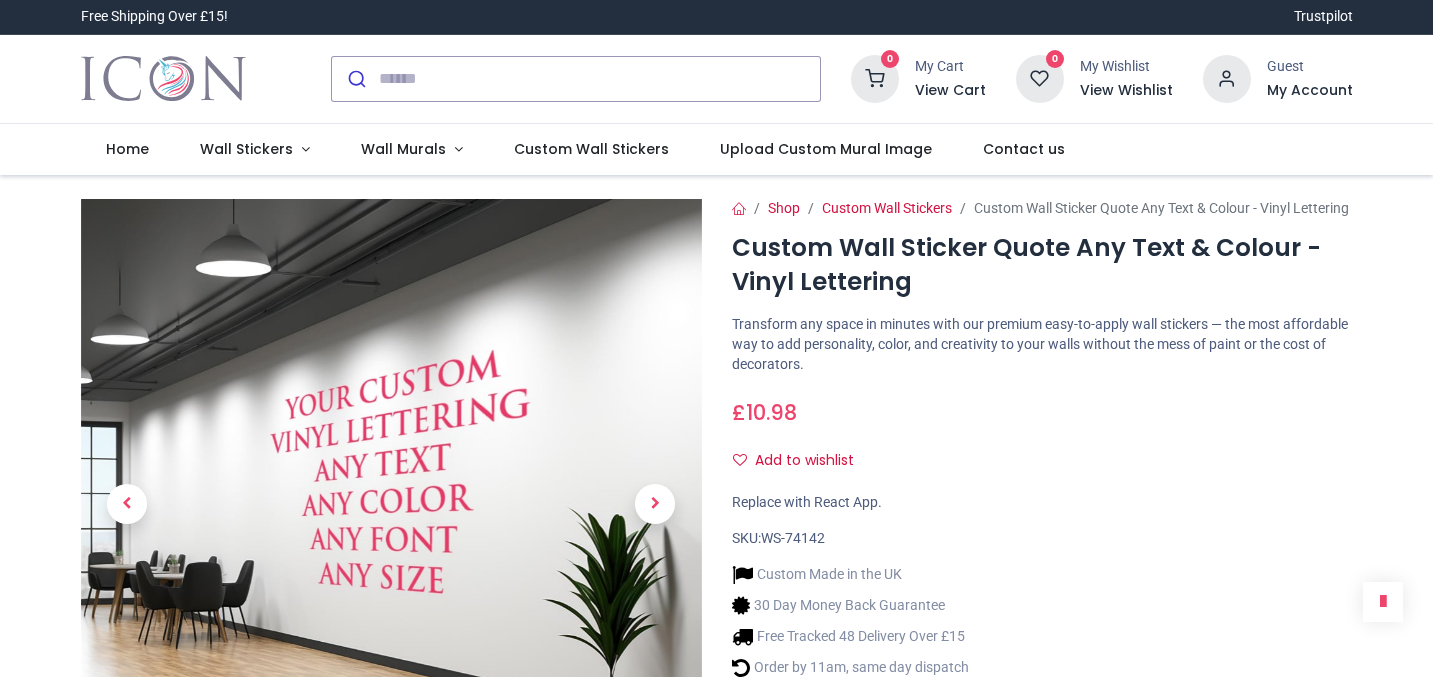 scroll, scrollTop: 0, scrollLeft: 0, axis: both 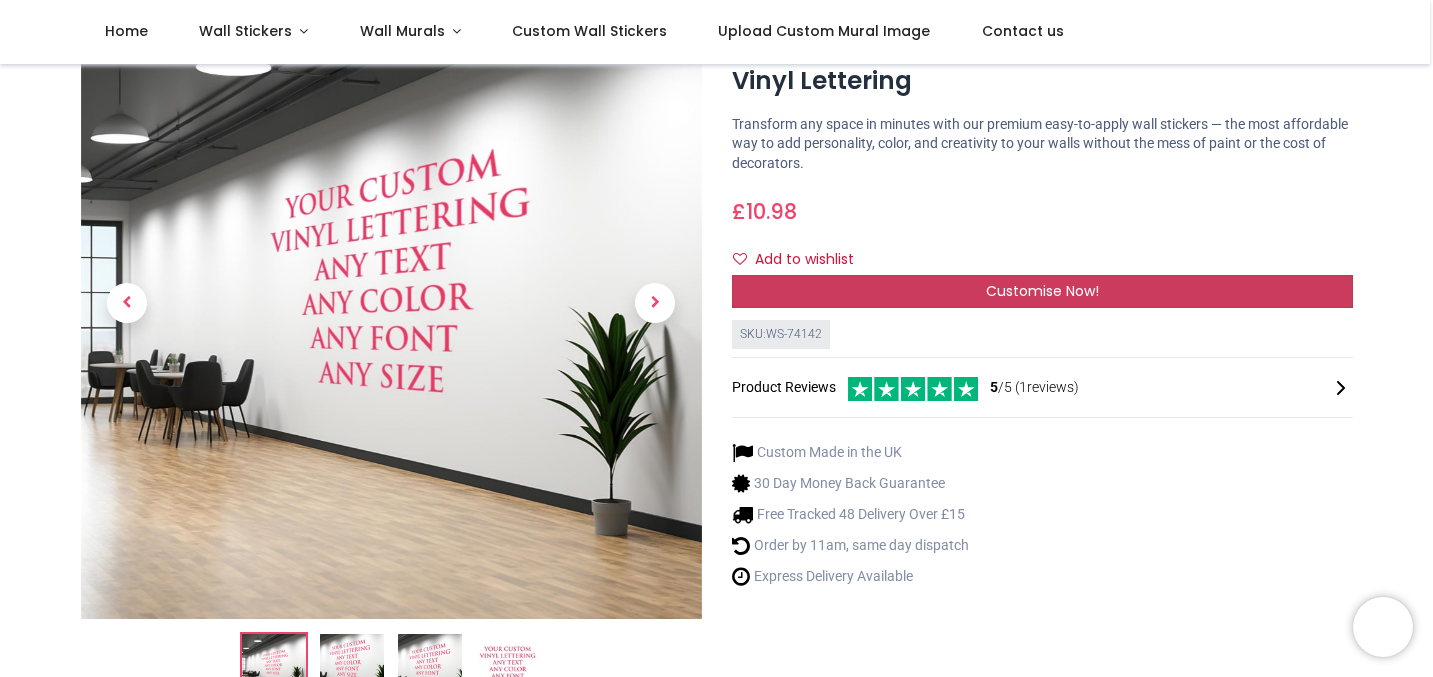 click on "Customise Now!" at bounding box center (1042, 291) 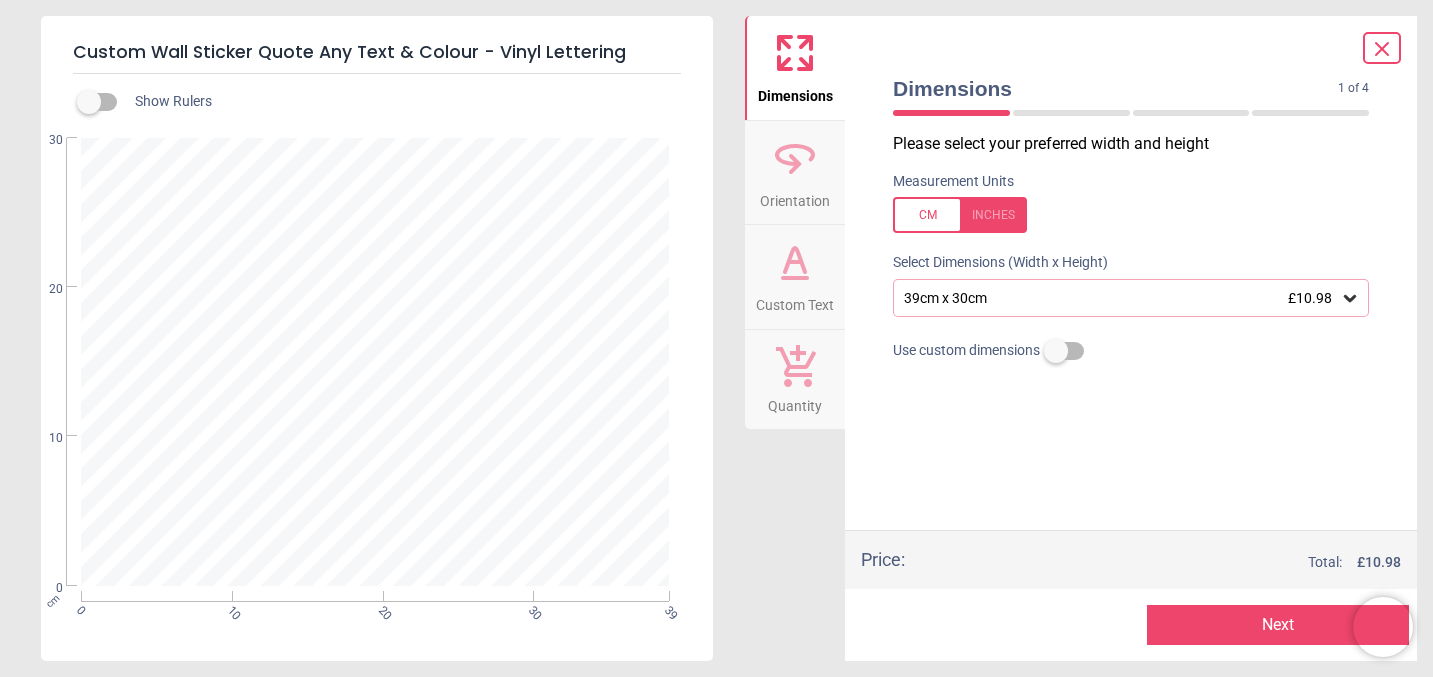 click on "39cm  x  30cm       £10.98" at bounding box center (1121, 298) 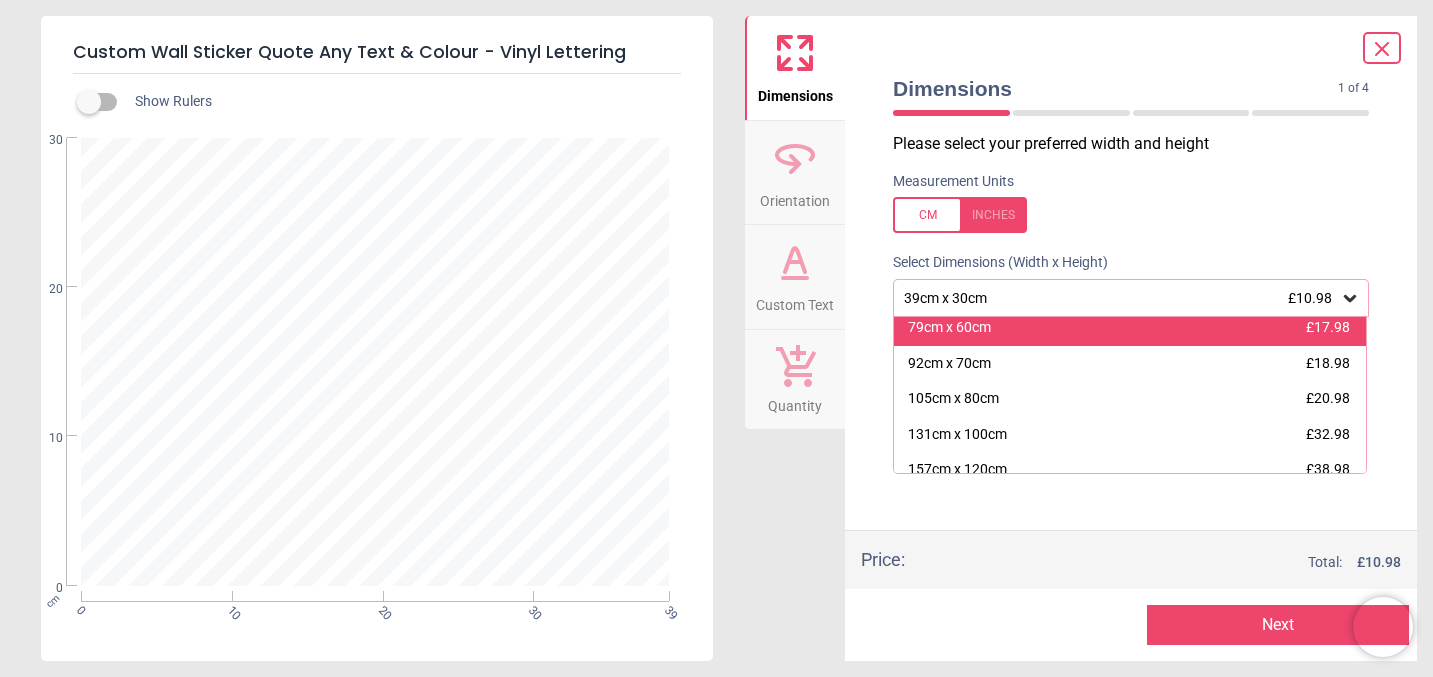 scroll, scrollTop: 113, scrollLeft: 0, axis: vertical 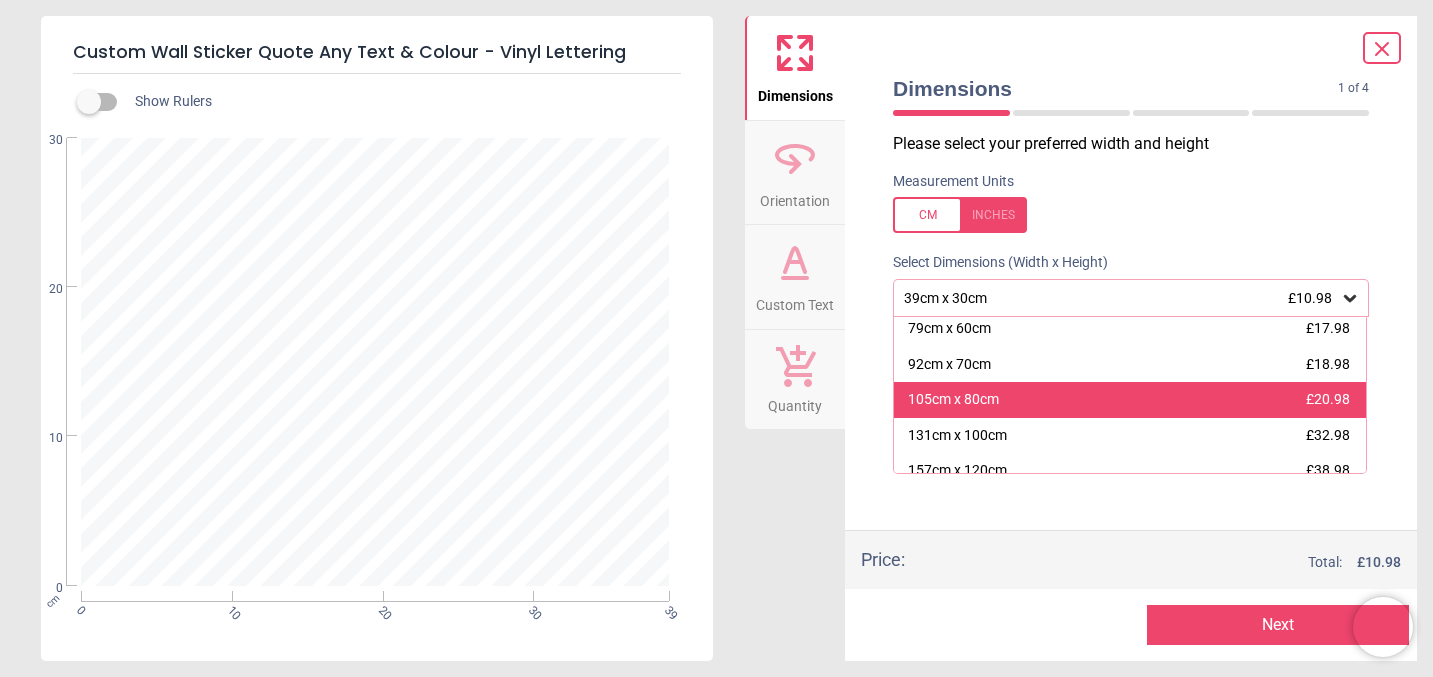 click on "105cm  x  80cm" at bounding box center (953, 400) 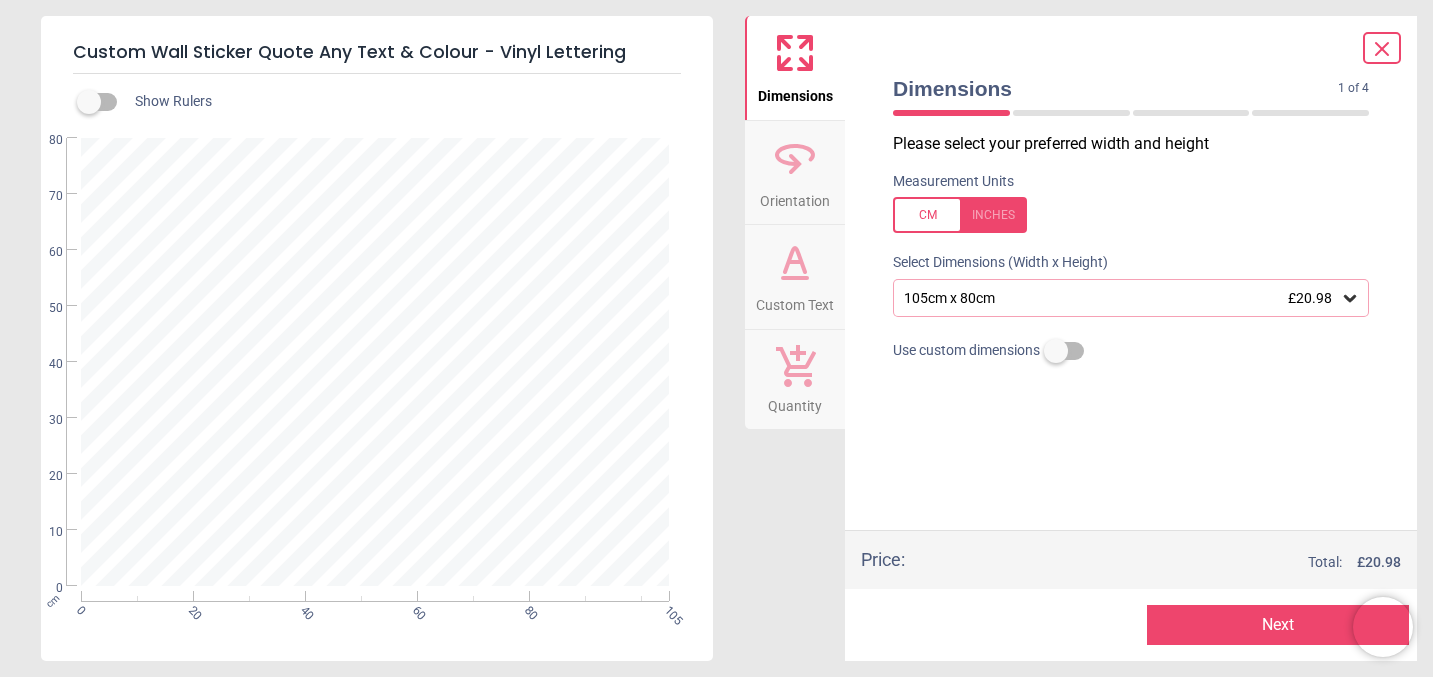 click on "Next" at bounding box center (1278, 625) 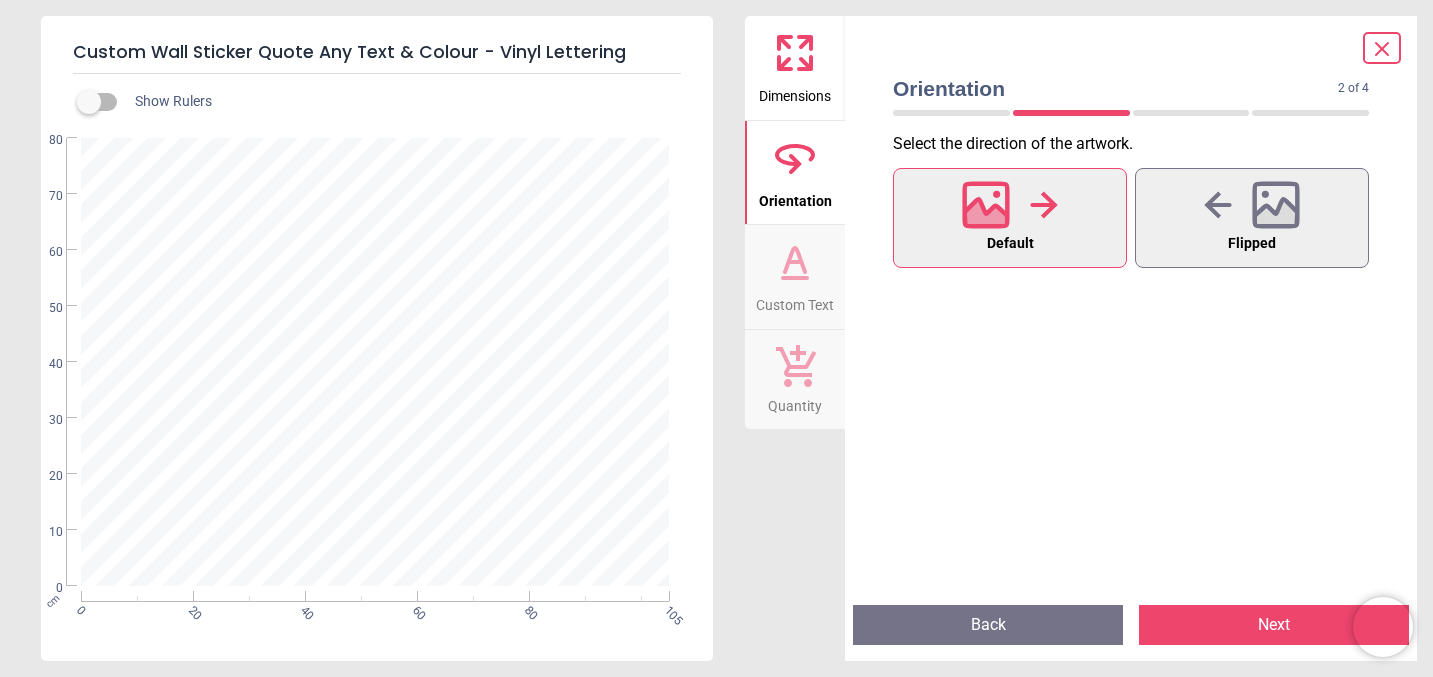 click on "Next" at bounding box center (1274, 625) 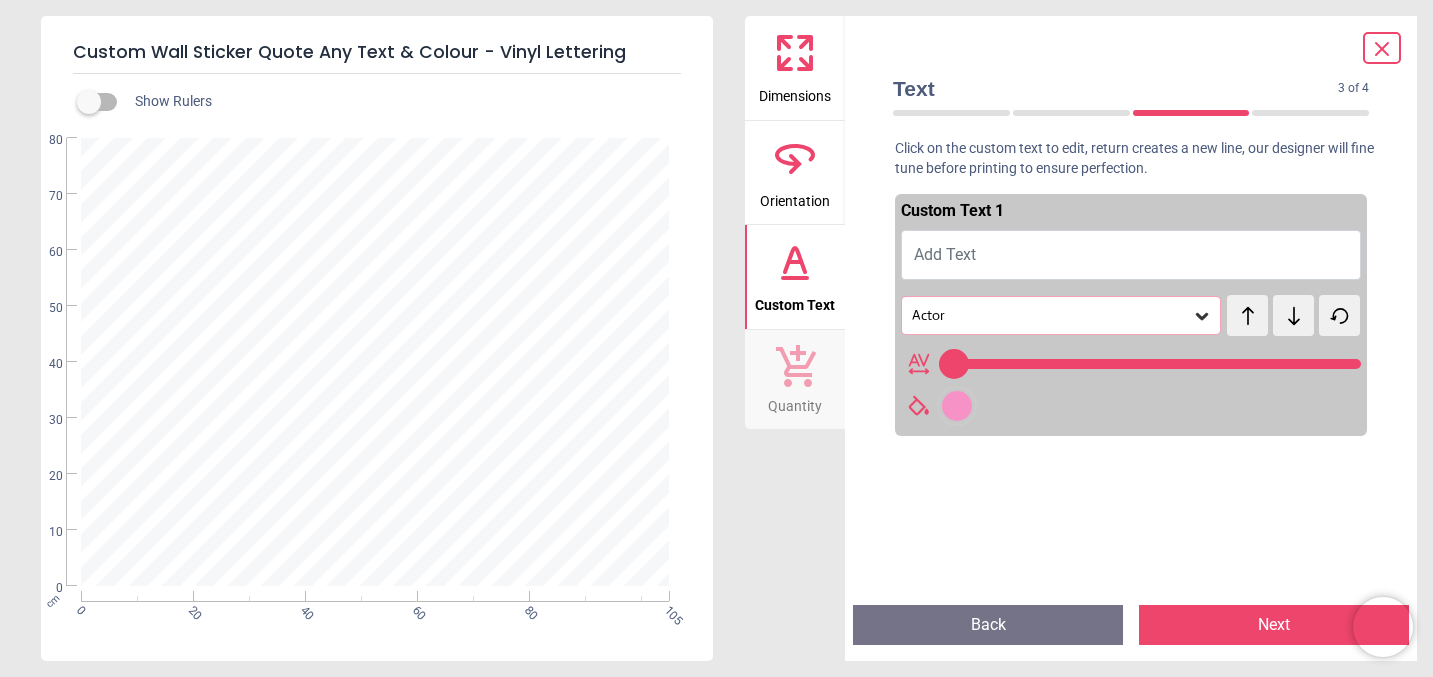 type on "**" 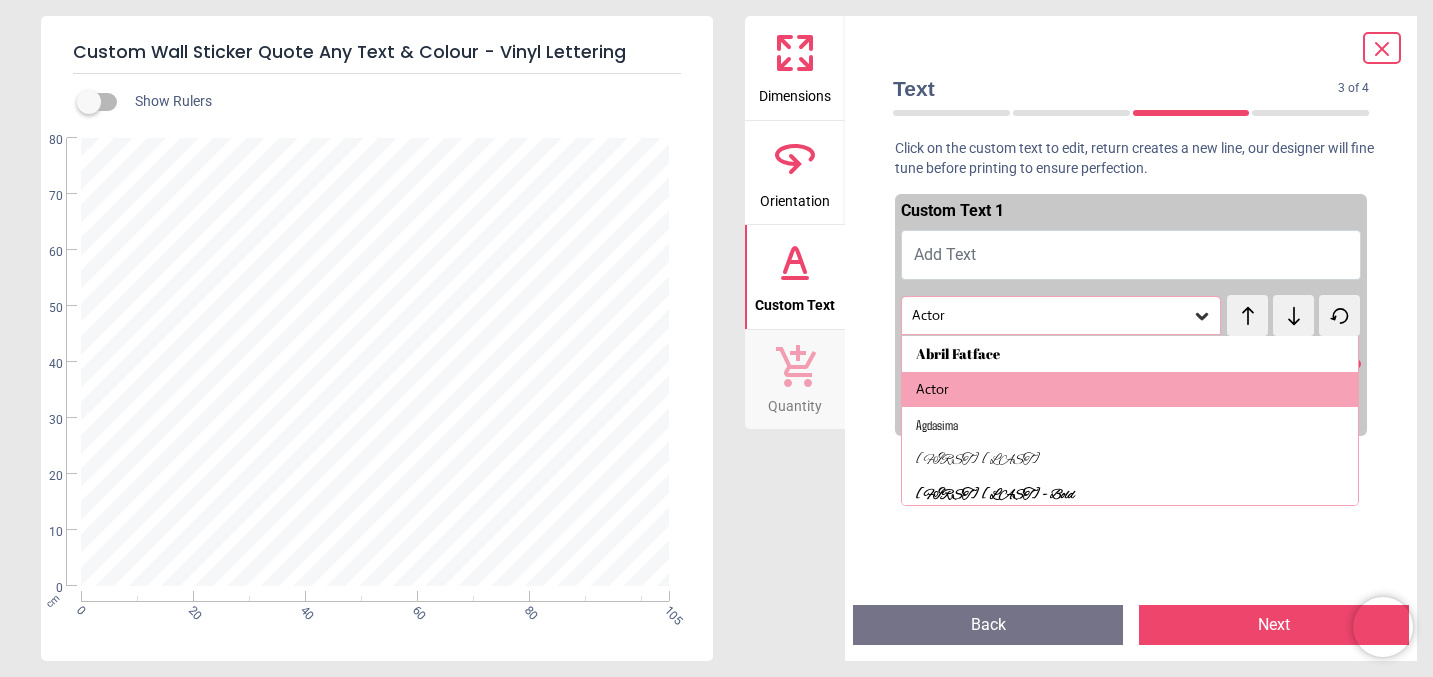 click on "Add Text" at bounding box center (1131, 255) 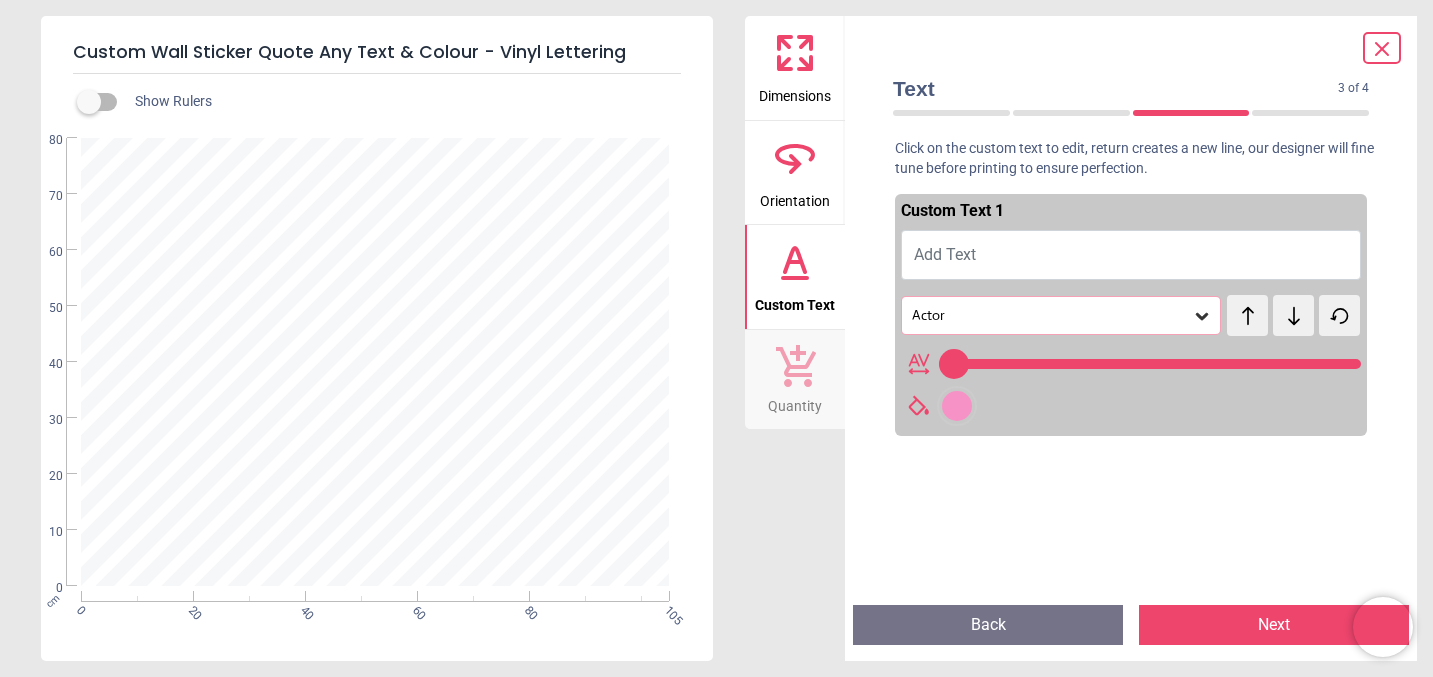 click on "Add Text" at bounding box center (945, 254) 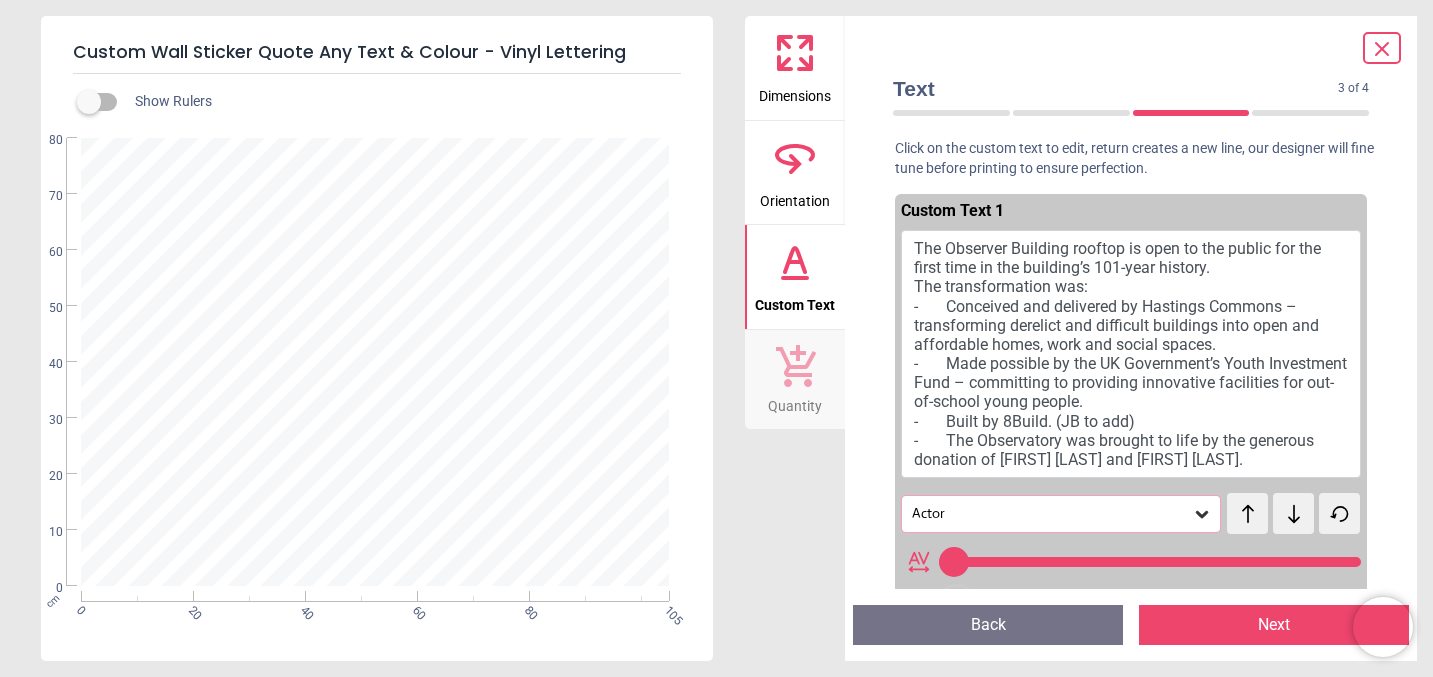 scroll, scrollTop: 713, scrollLeft: 0, axis: vertical 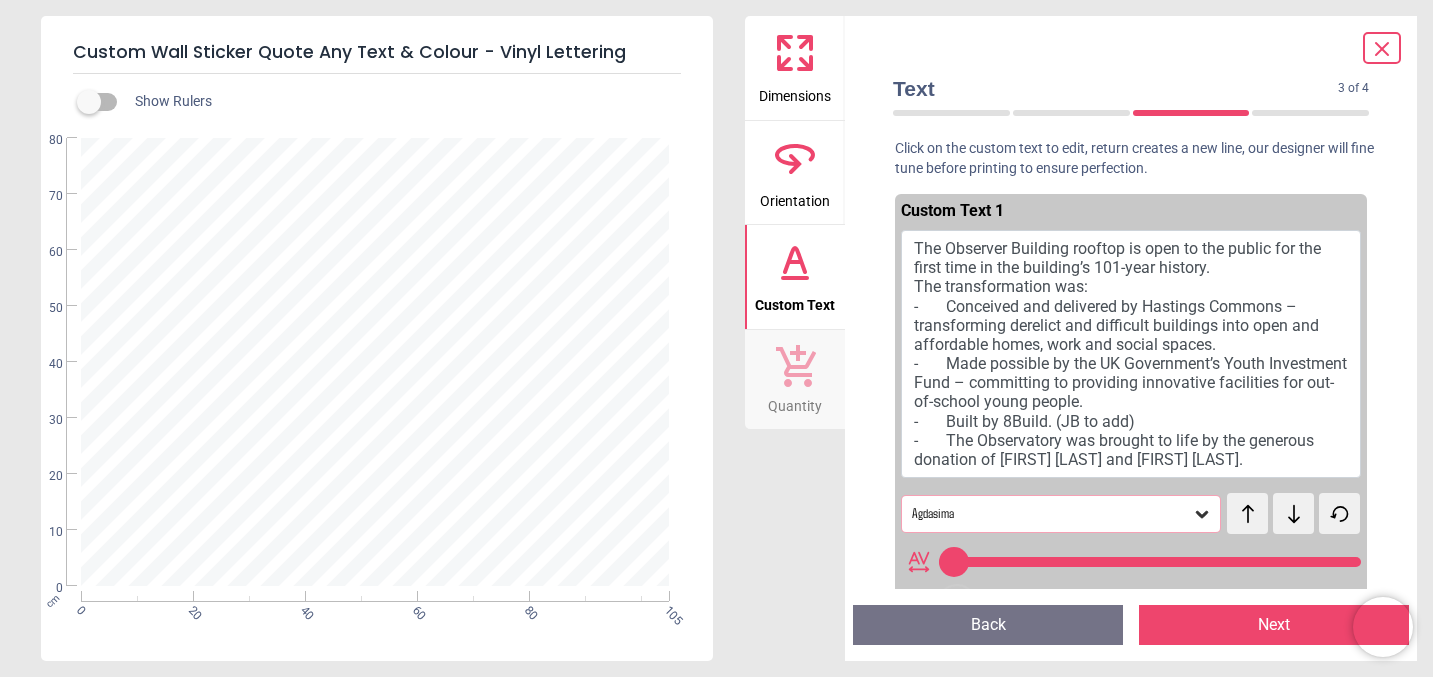 click 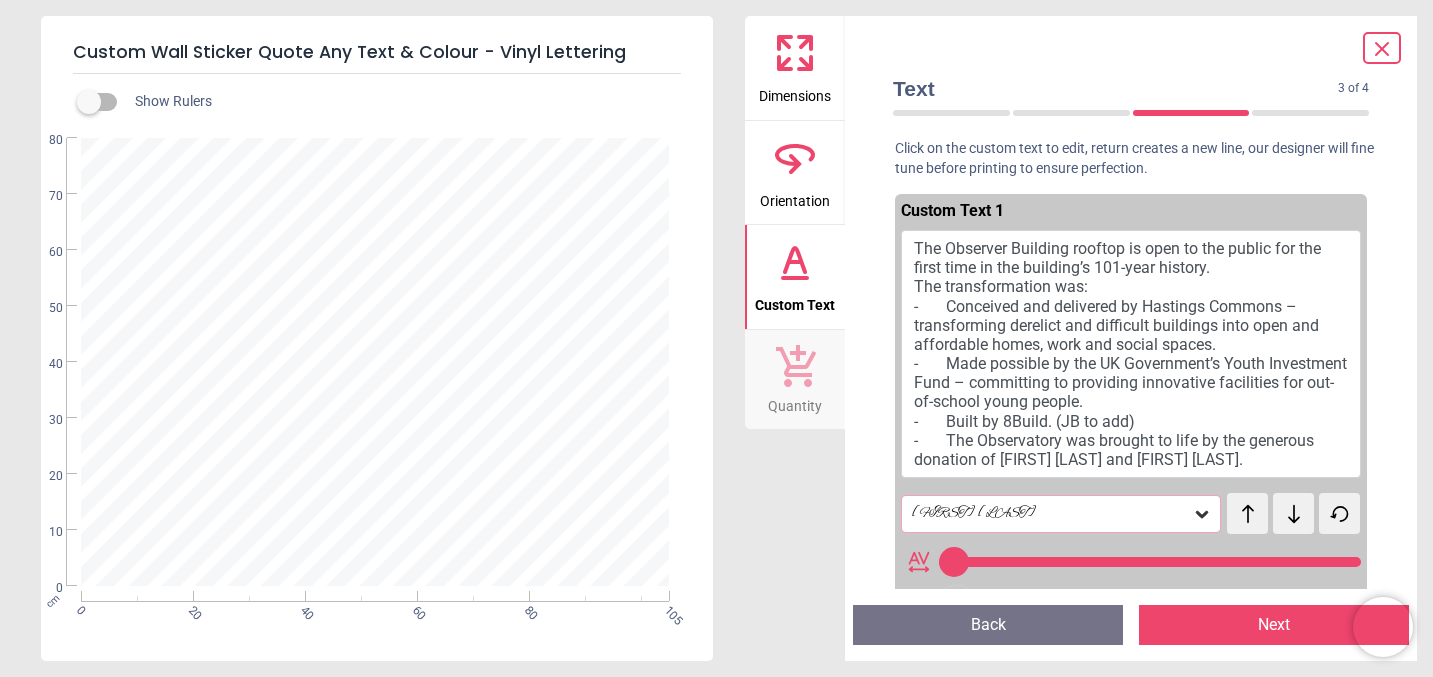 scroll, scrollTop: 0, scrollLeft: 0, axis: both 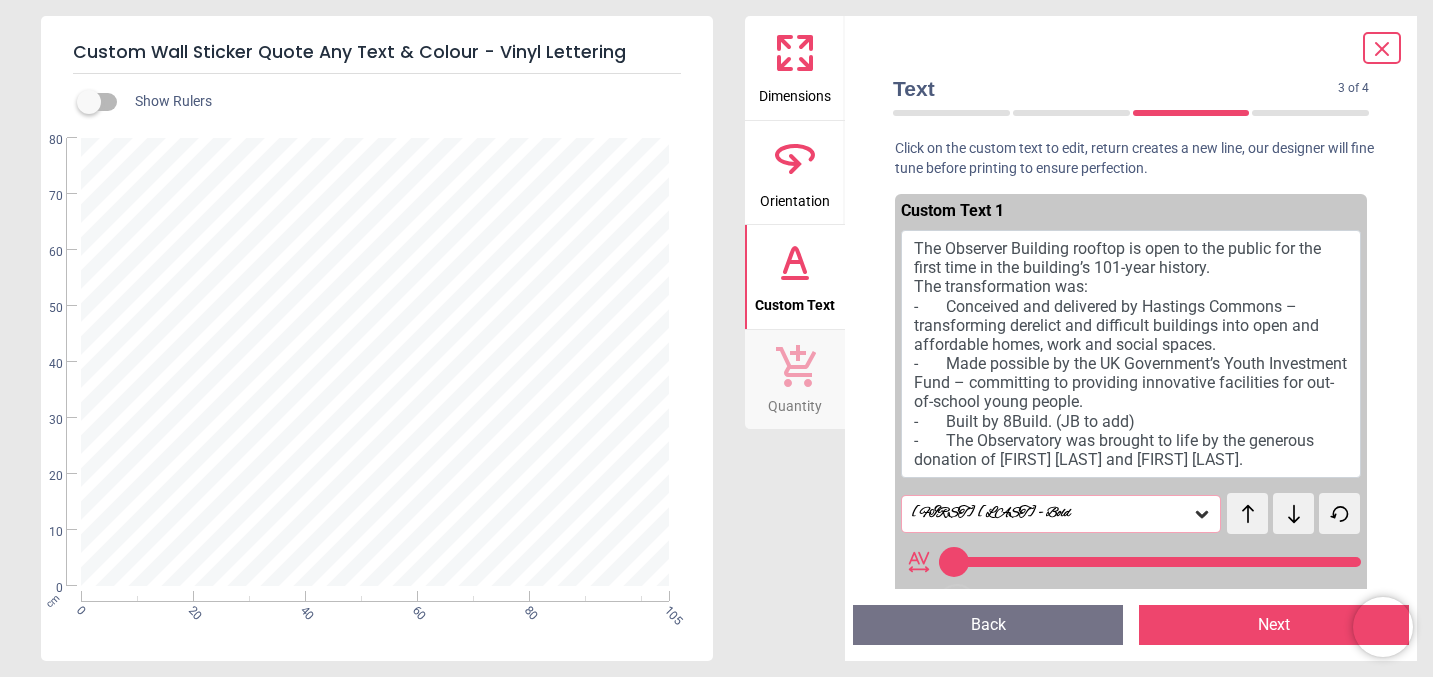click on "test test" at bounding box center (1249, 504) 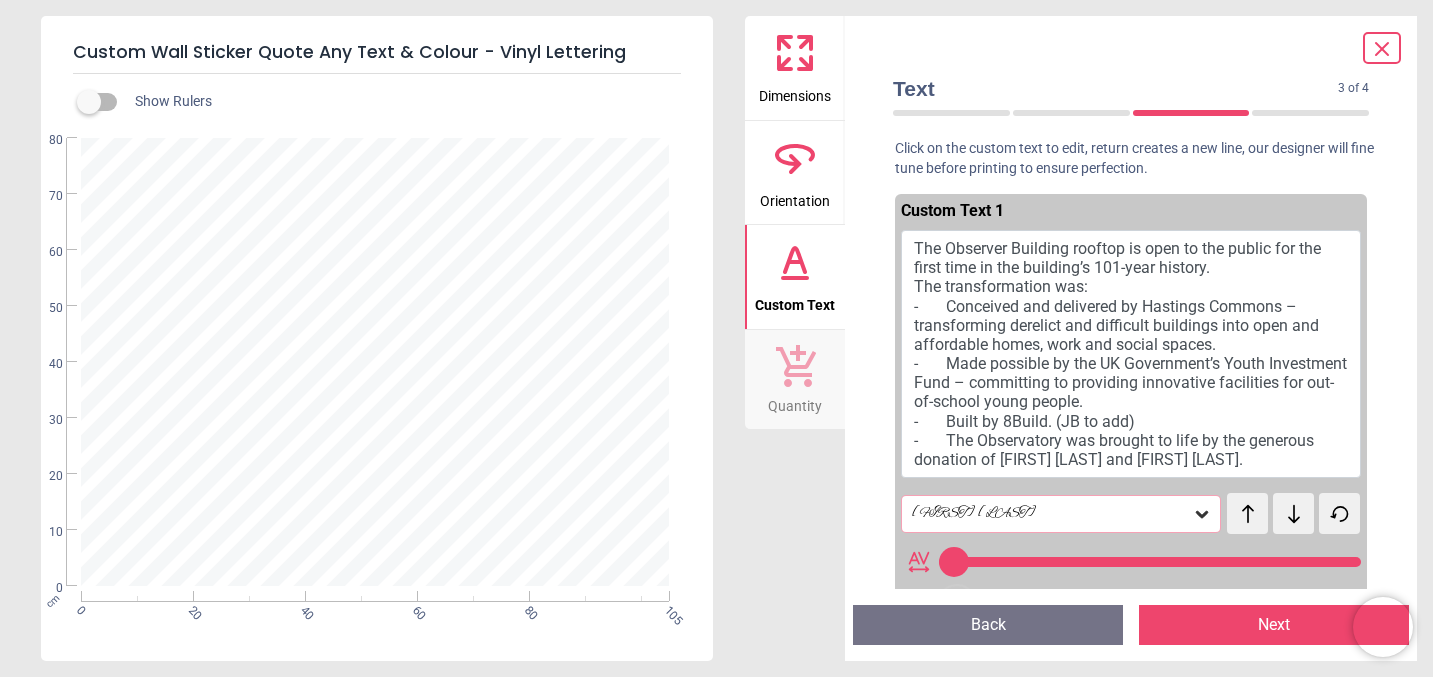 click 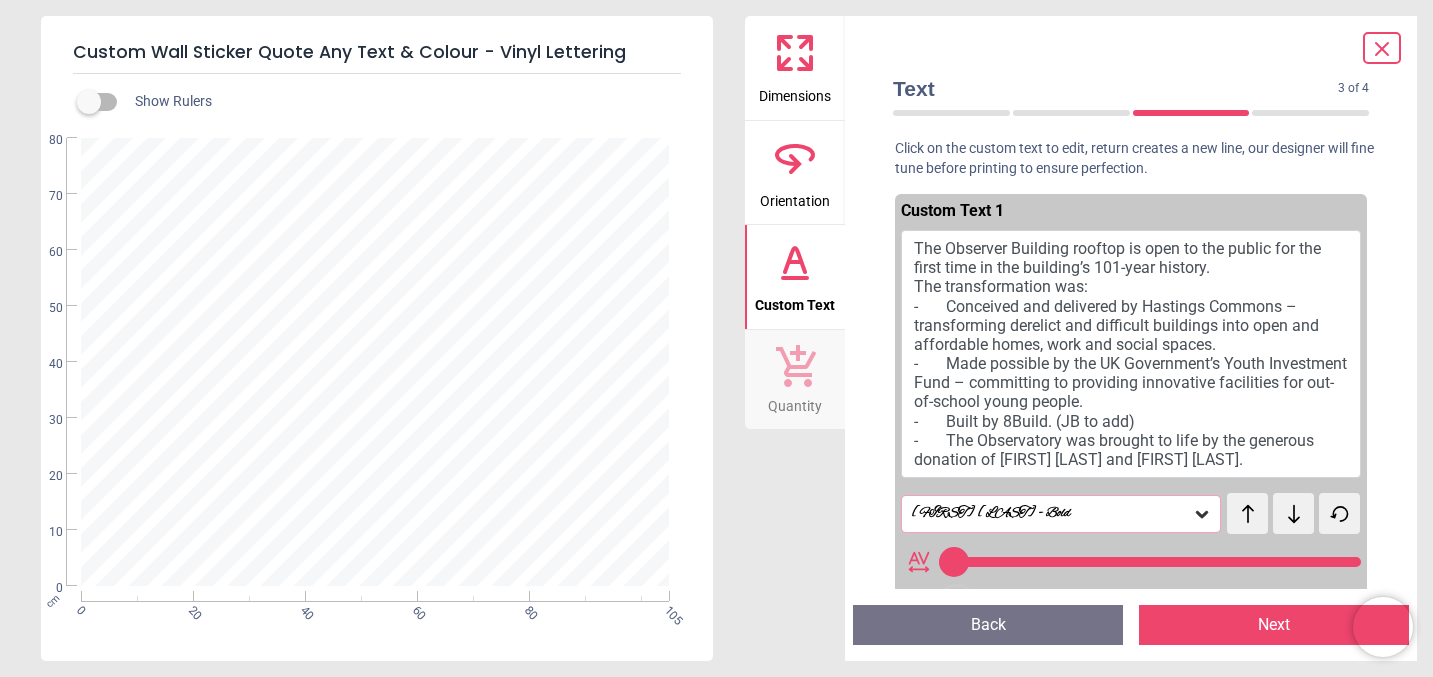 click 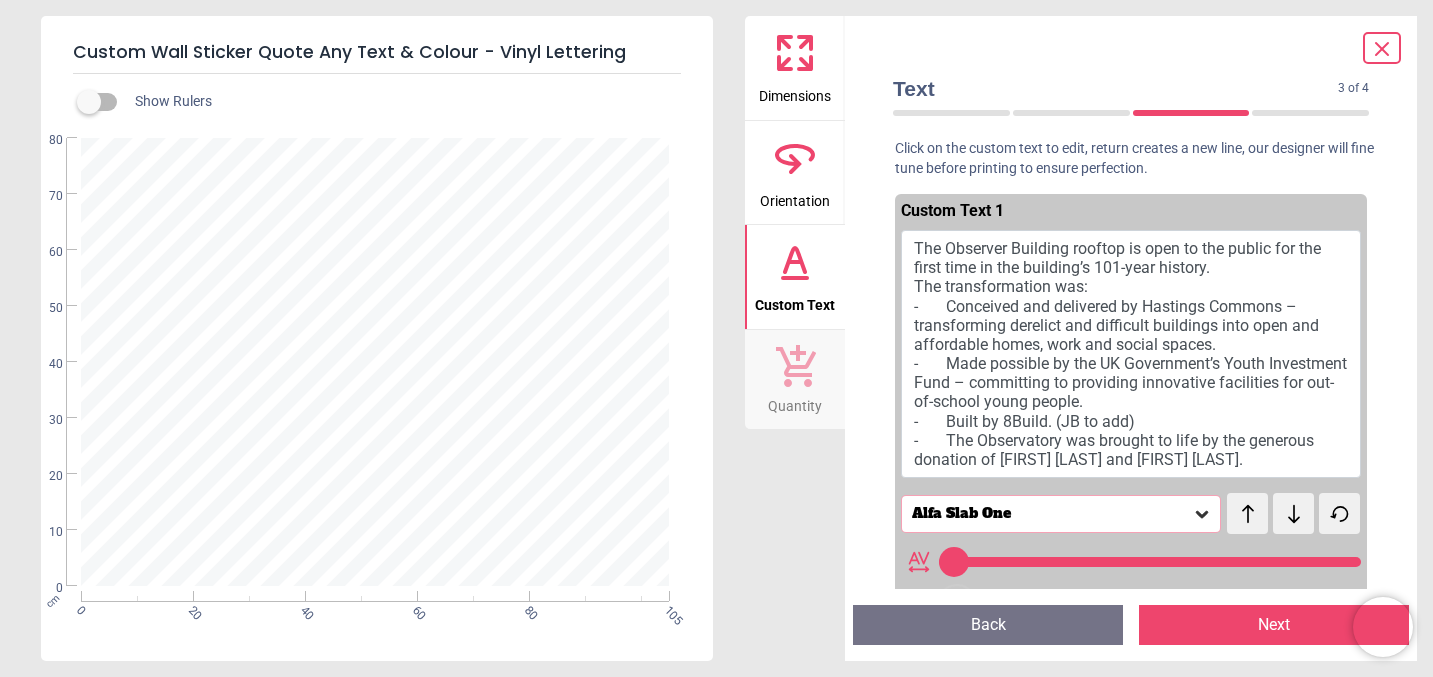 click 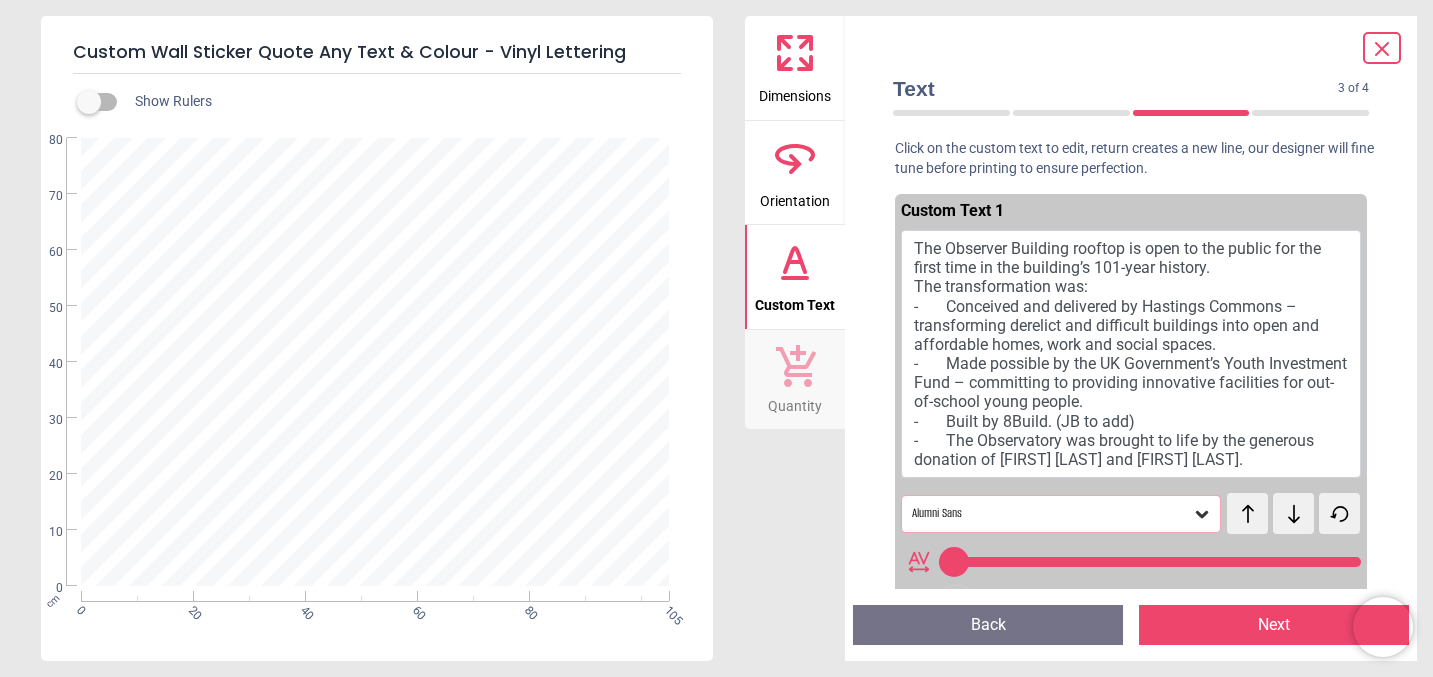click 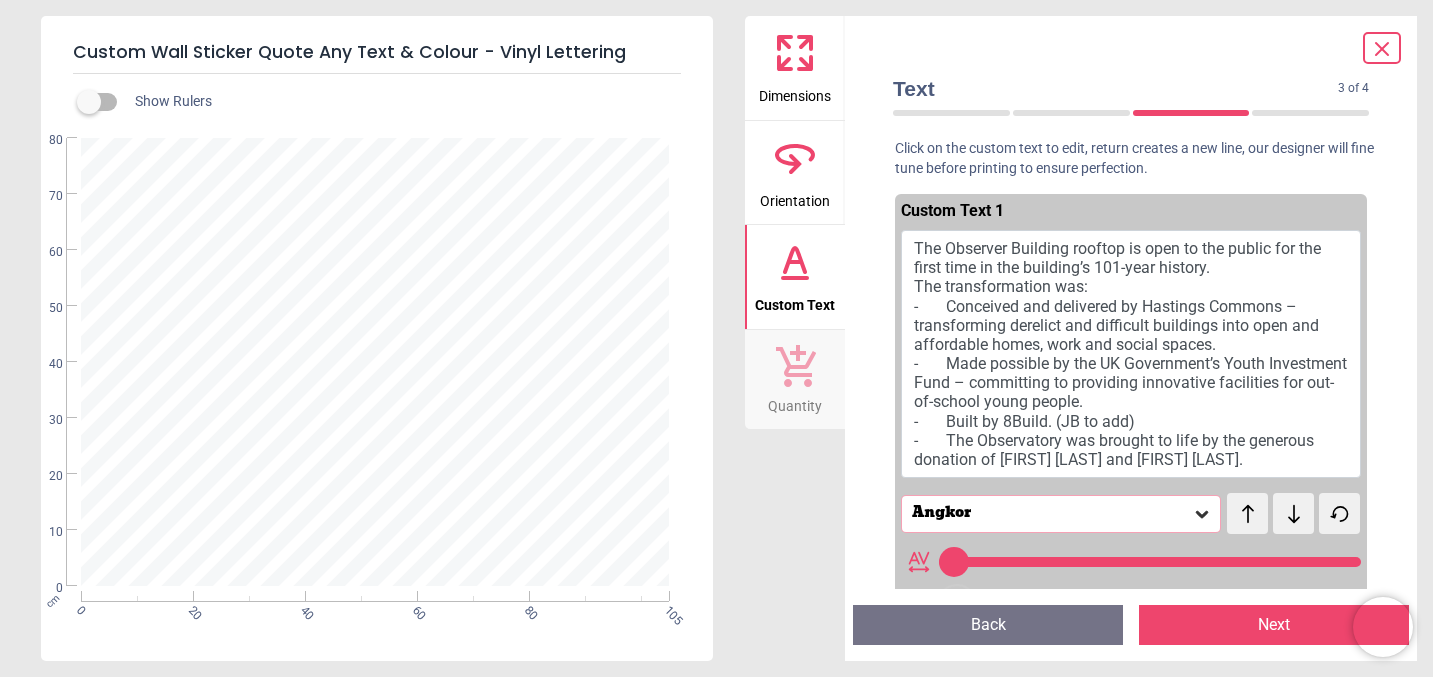 click 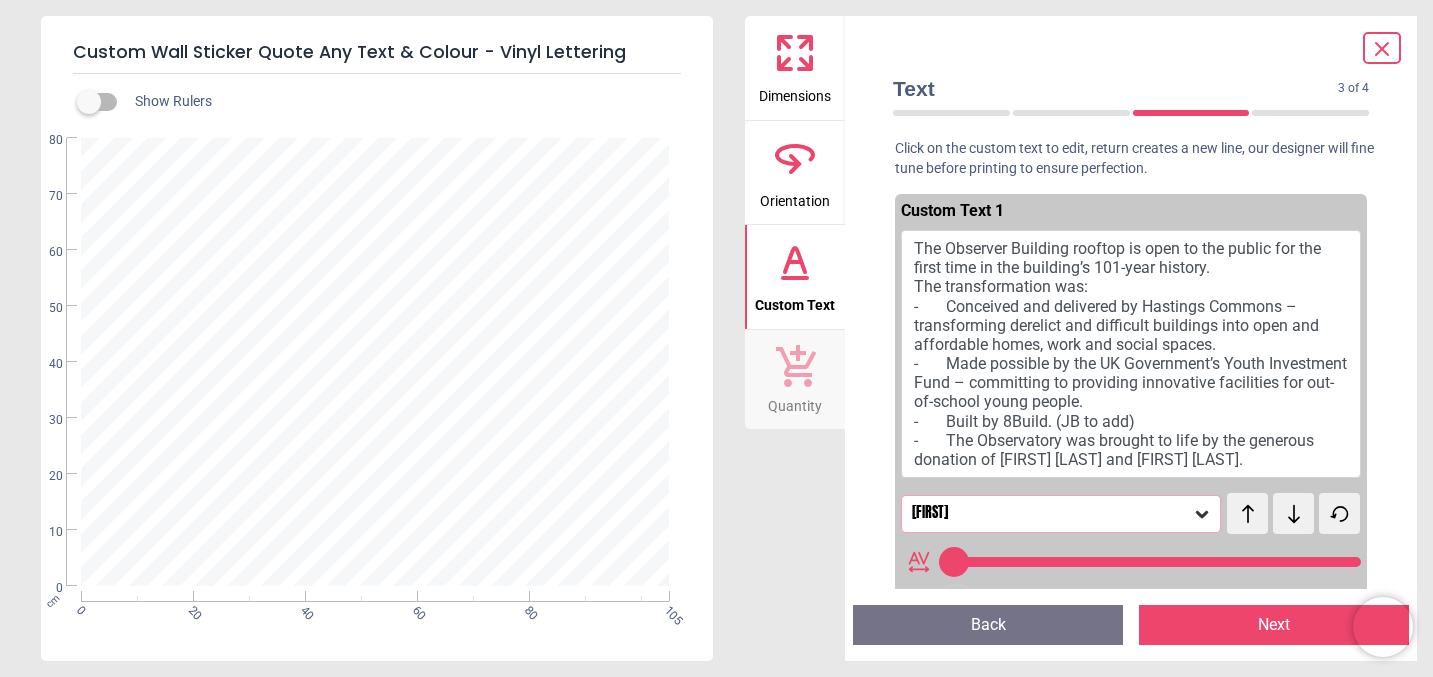 click 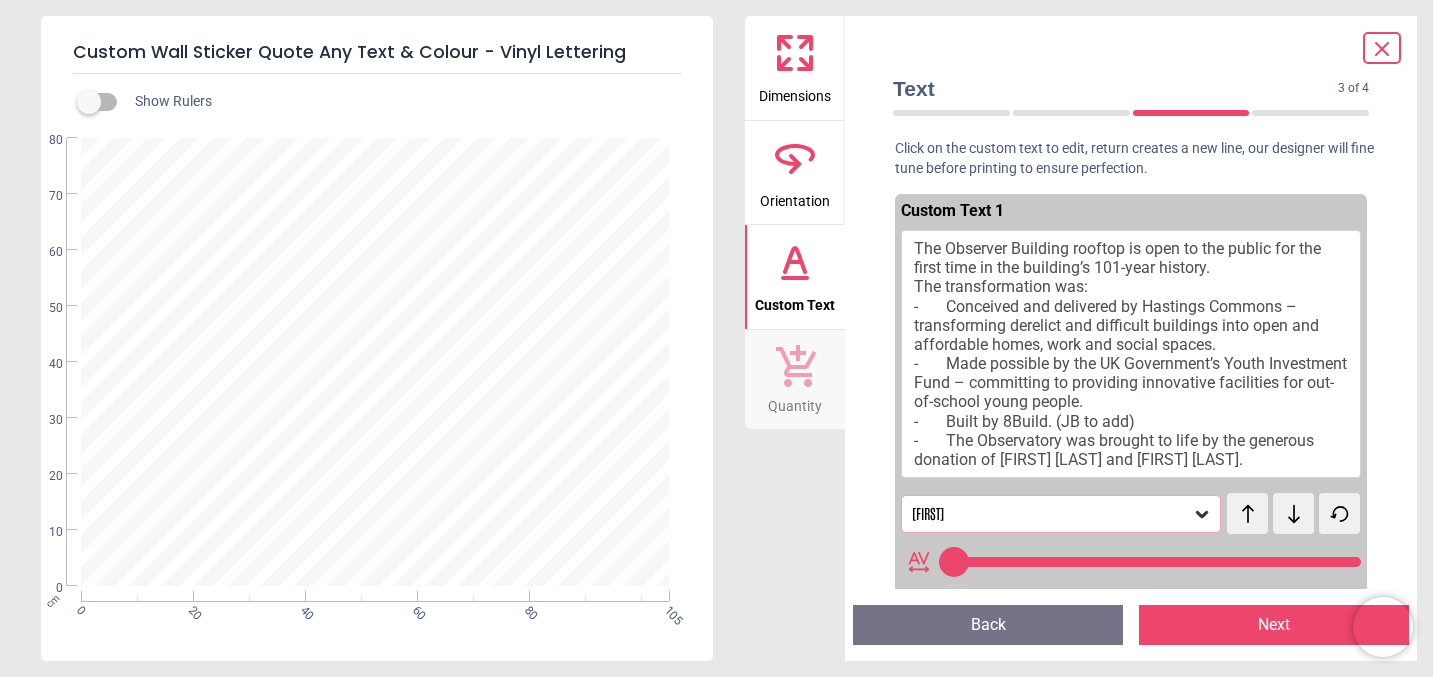 click 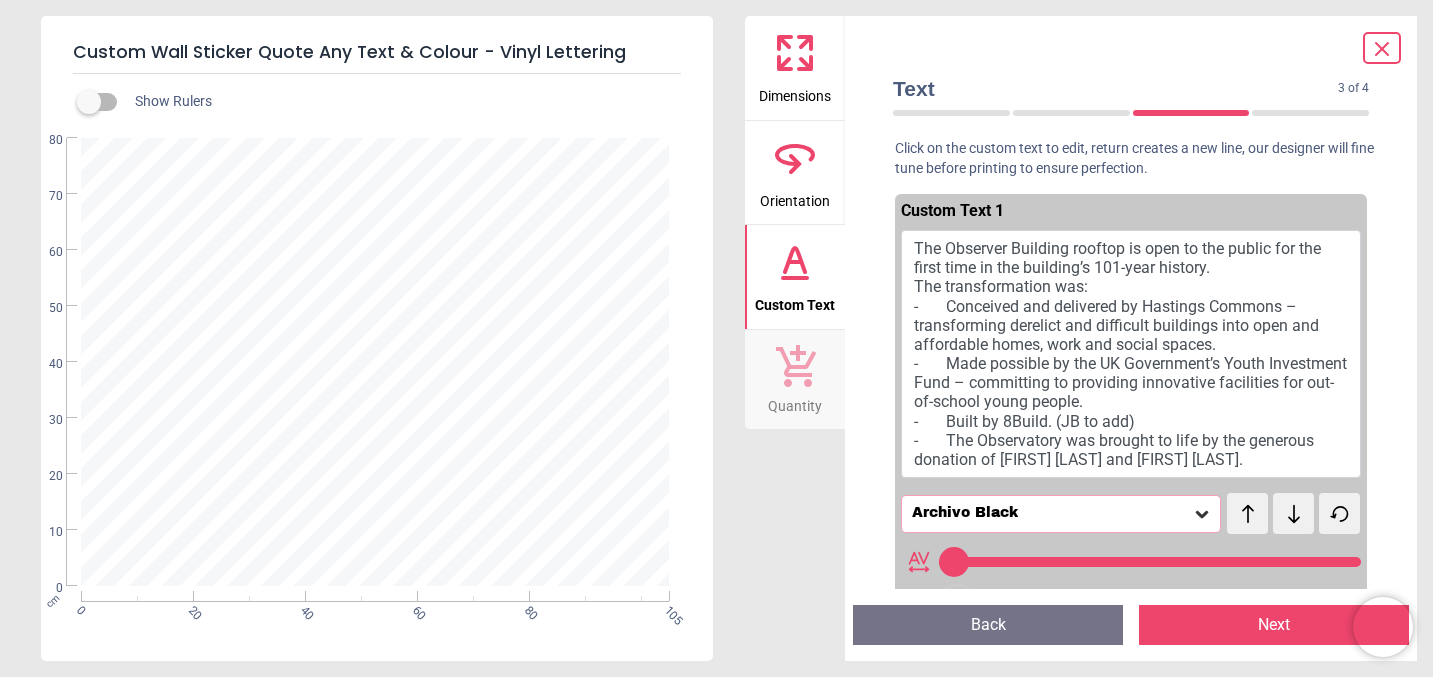 click 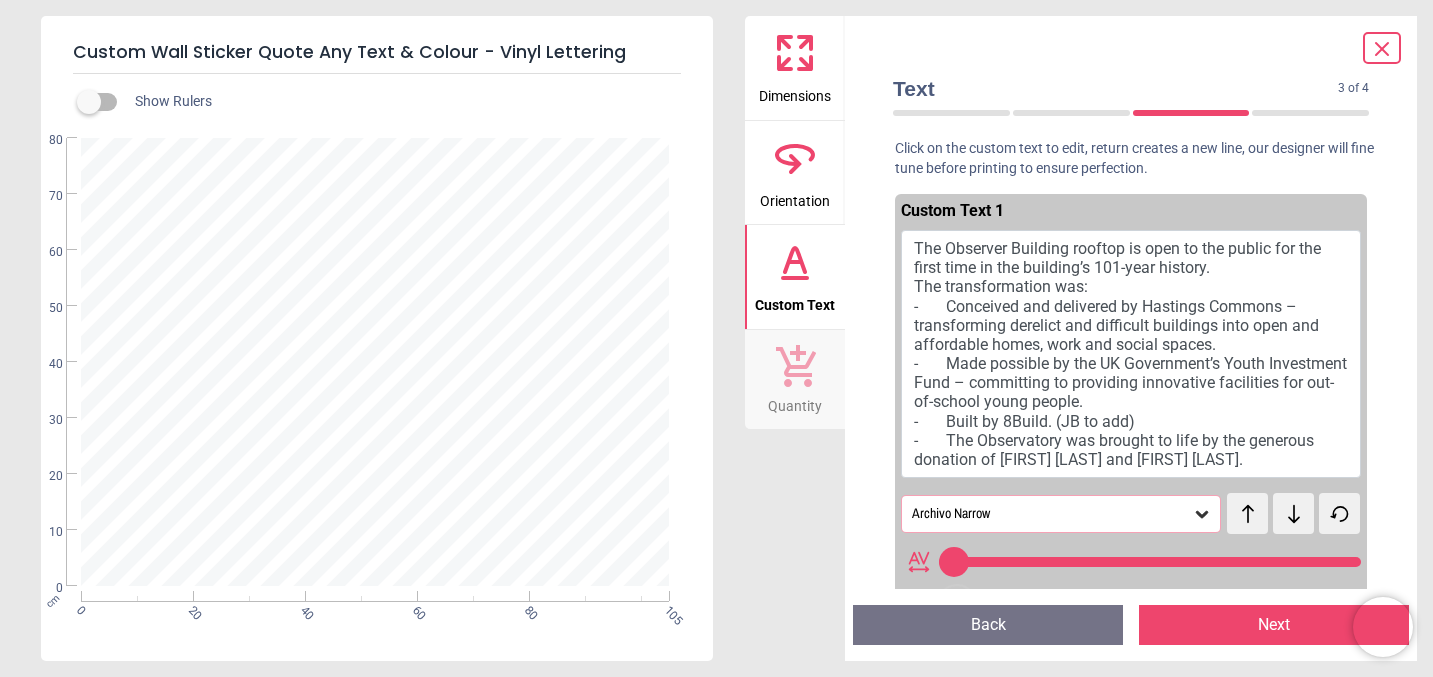 click 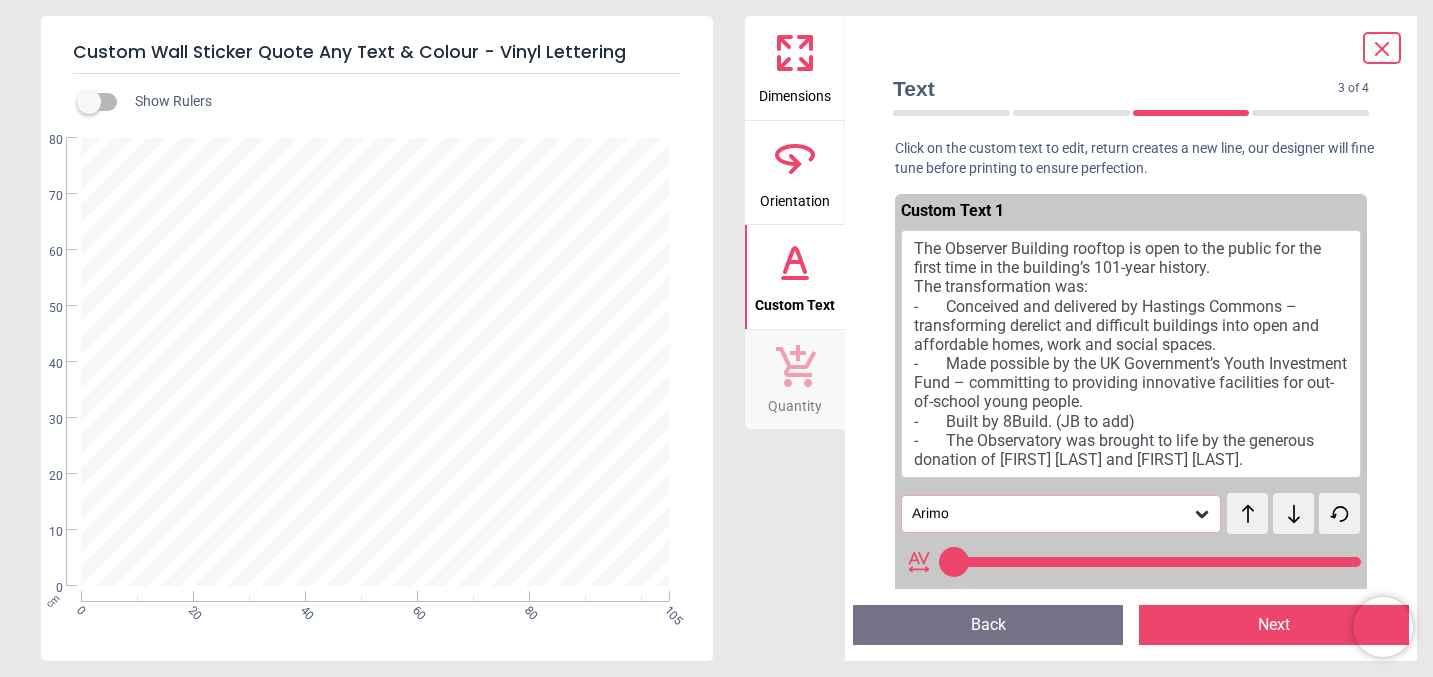click 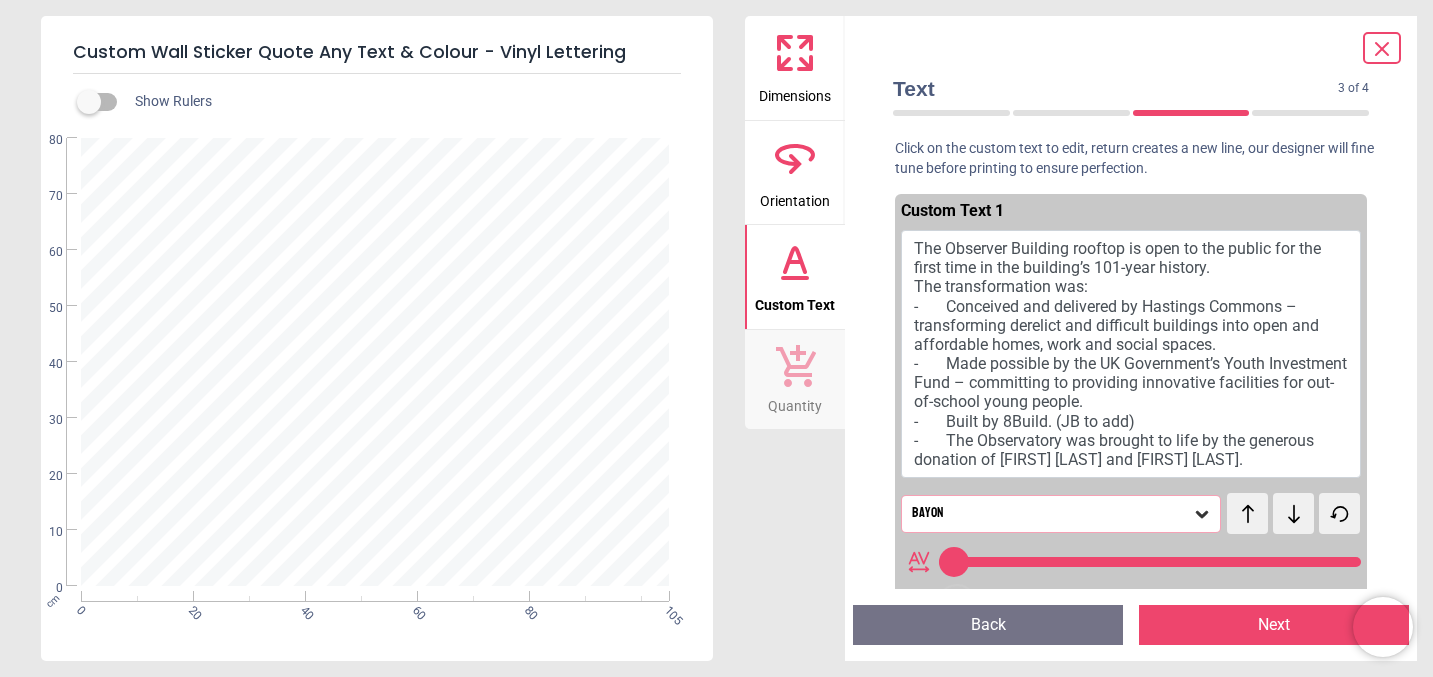 click 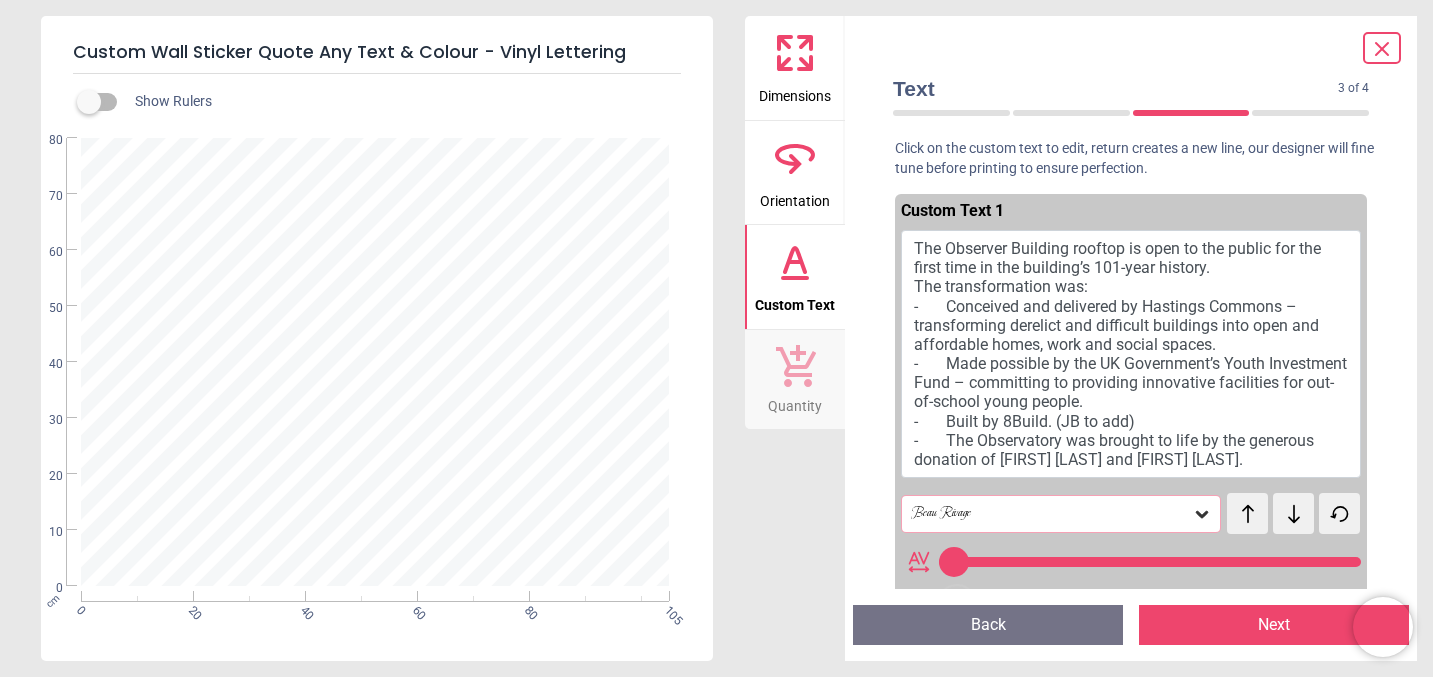 click 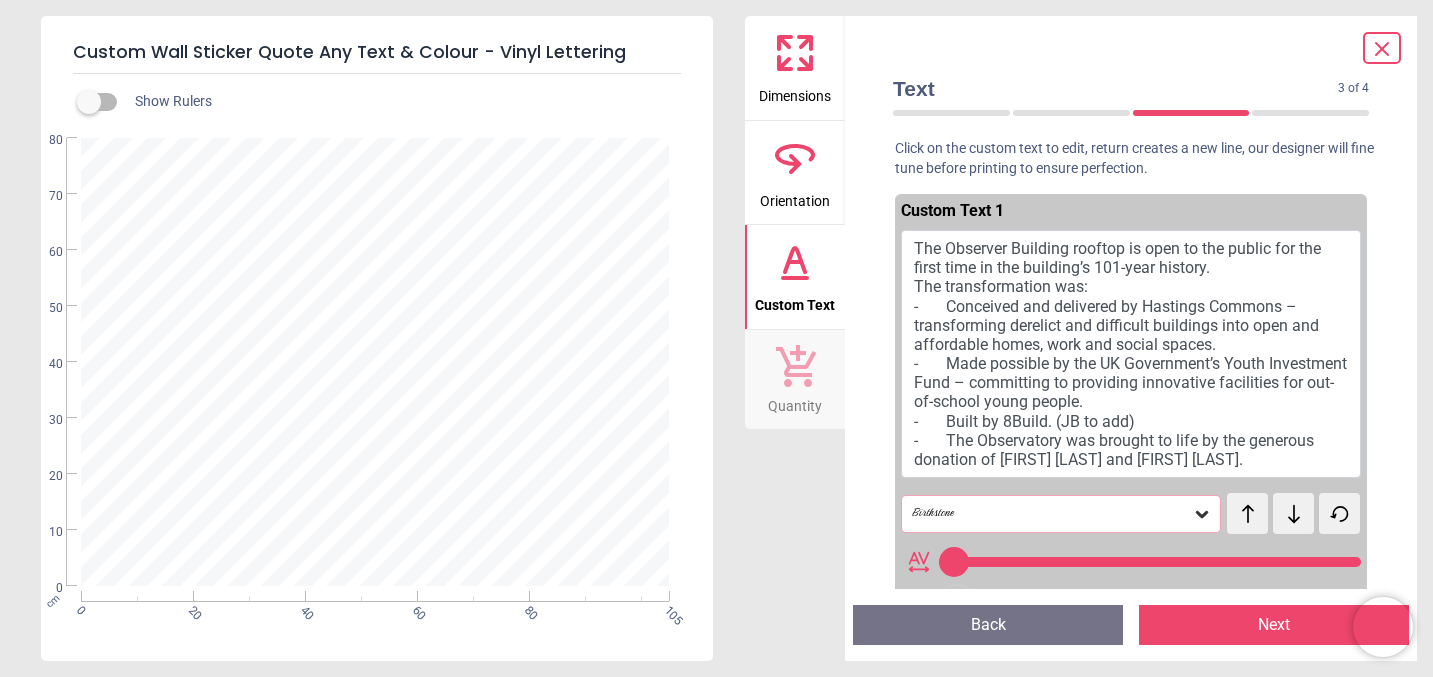 click 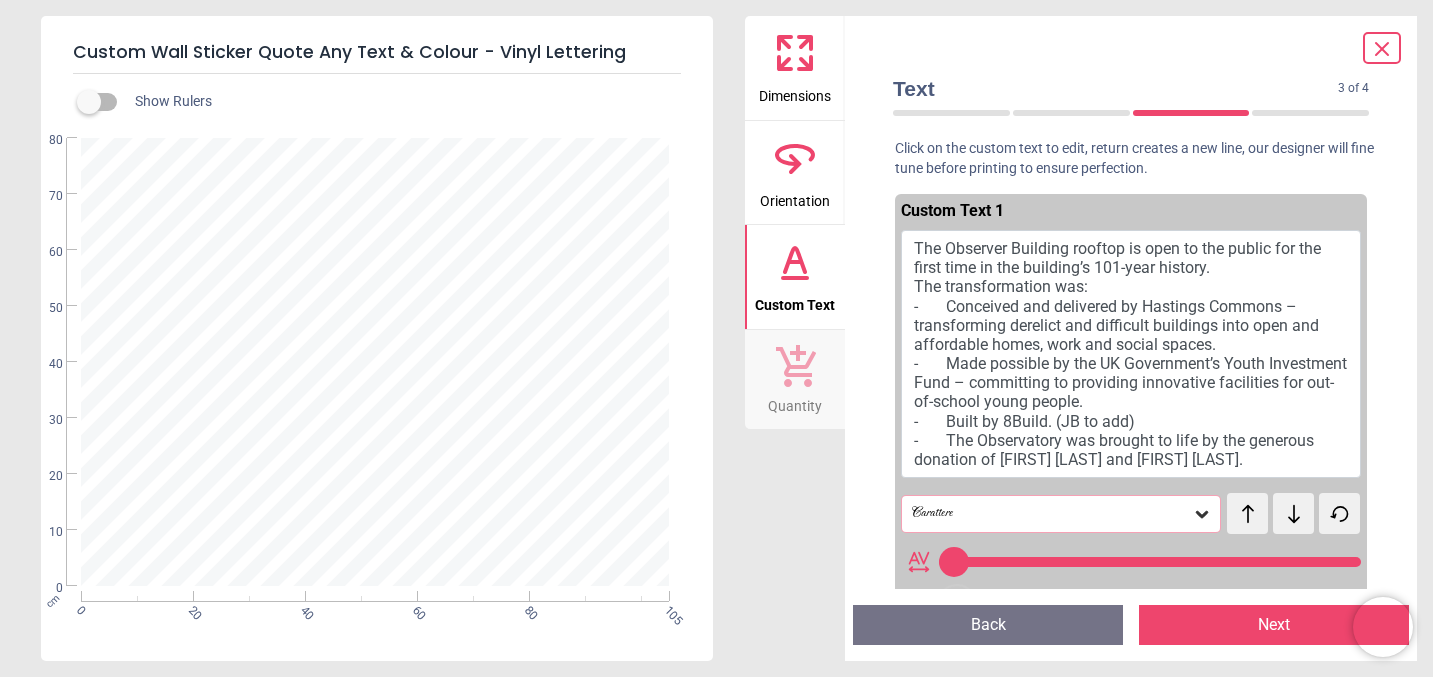 click 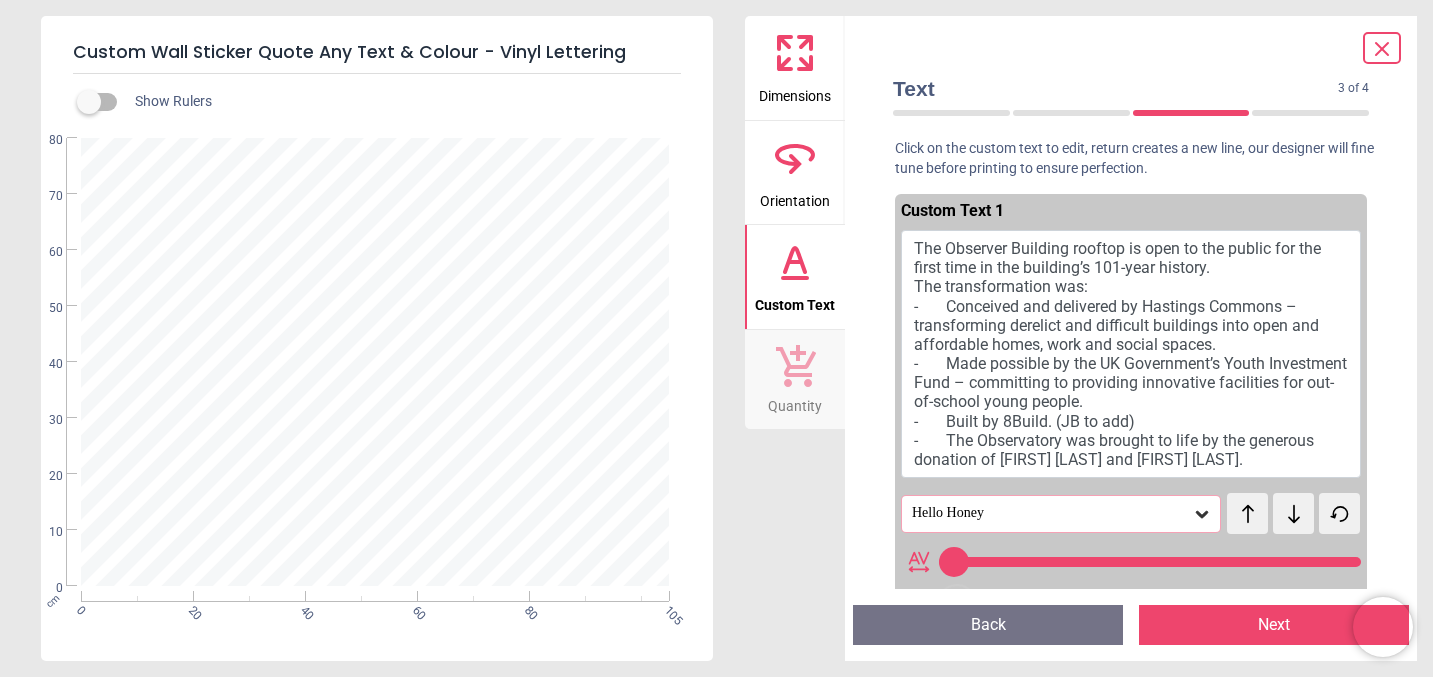 click 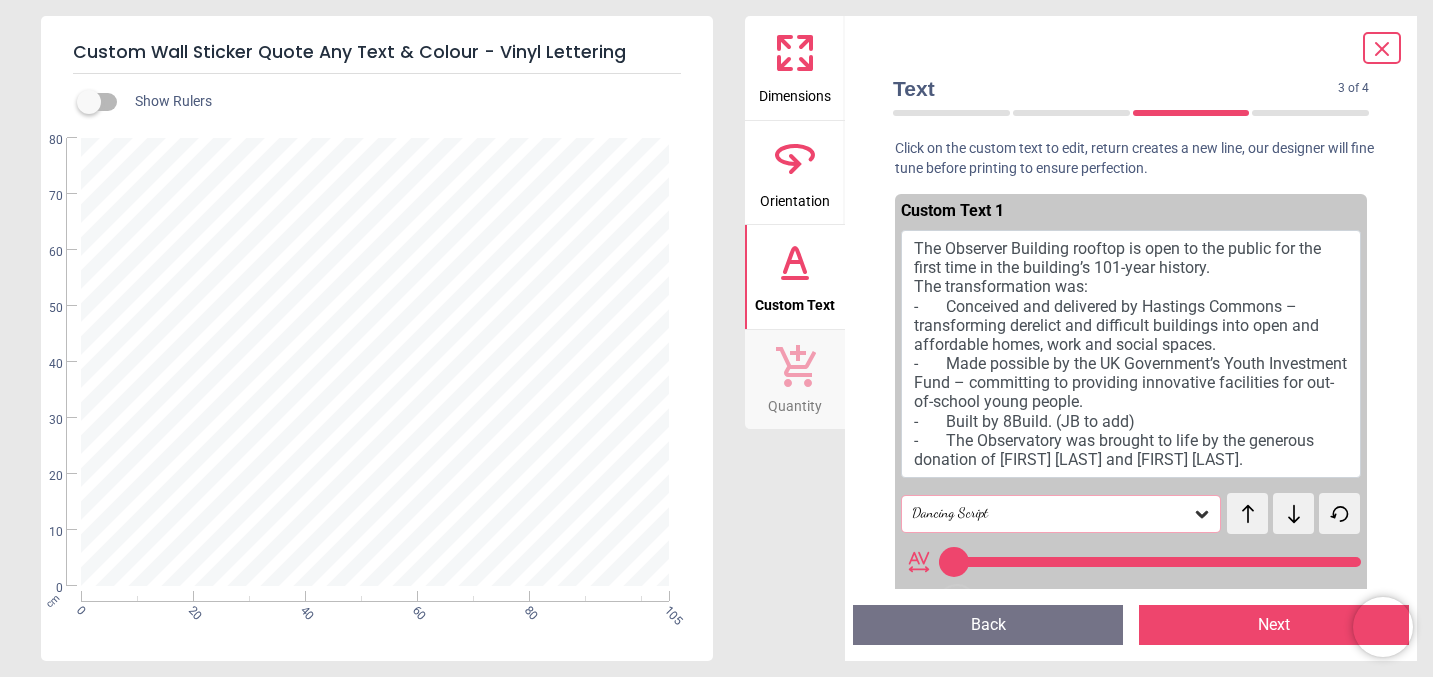 click 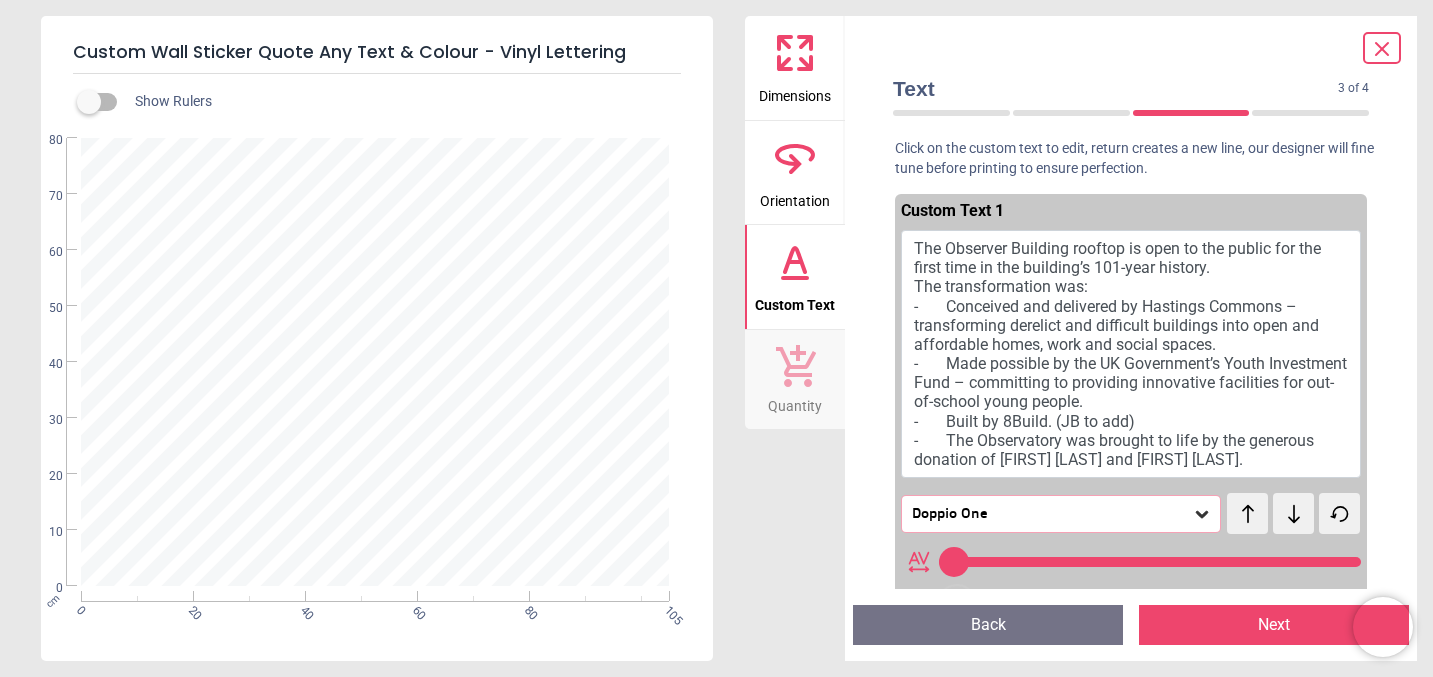 click 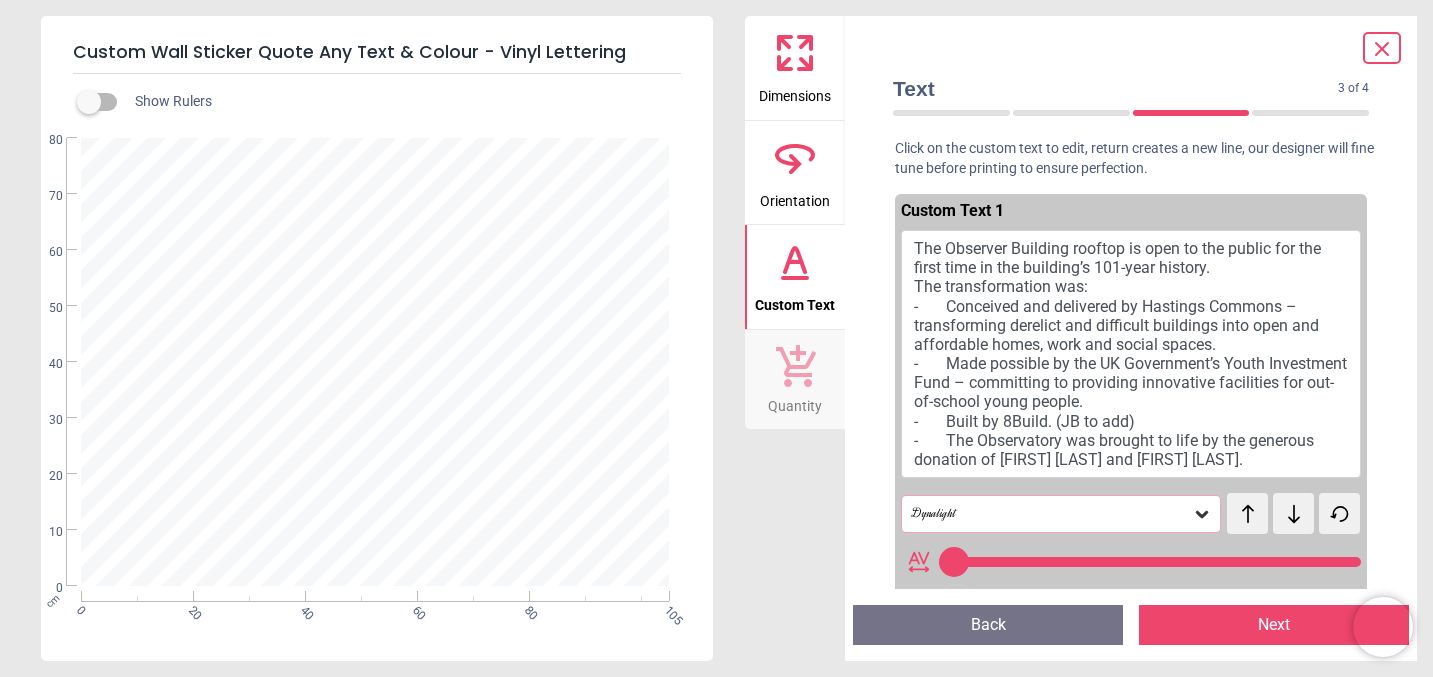 click 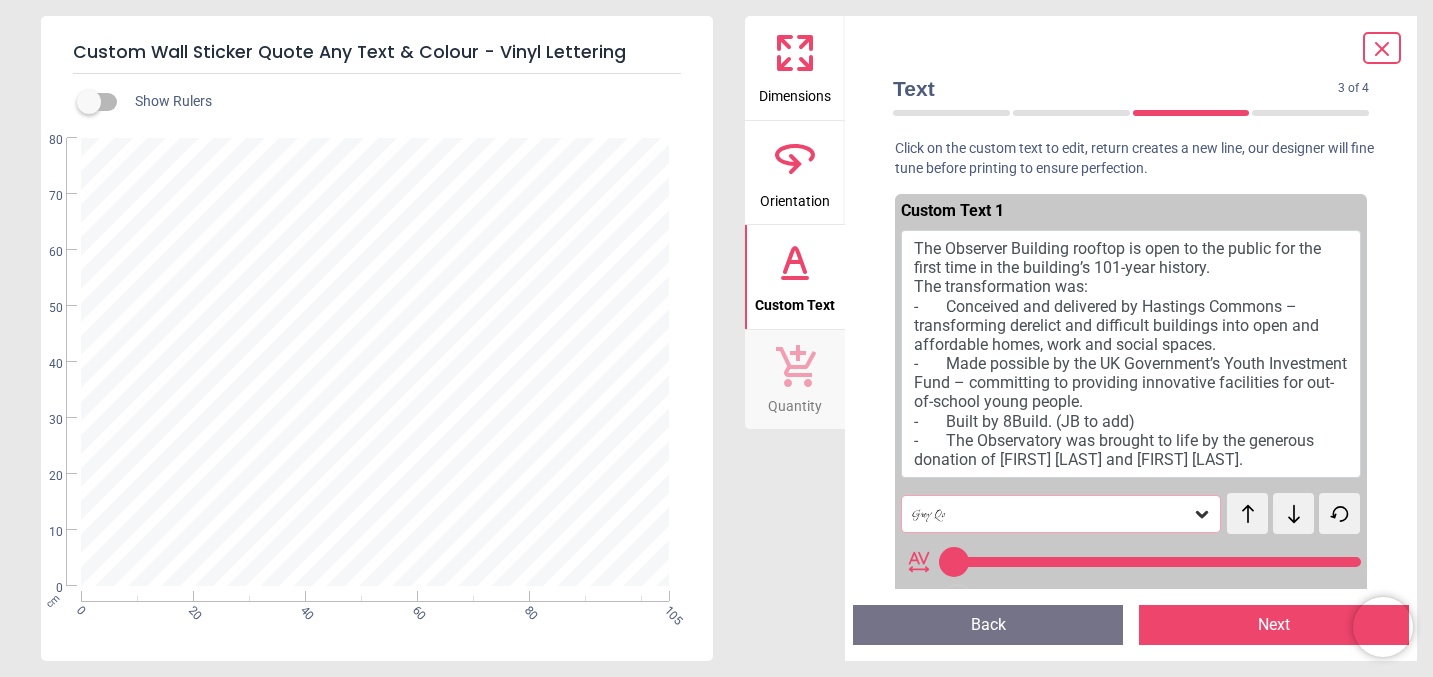 click 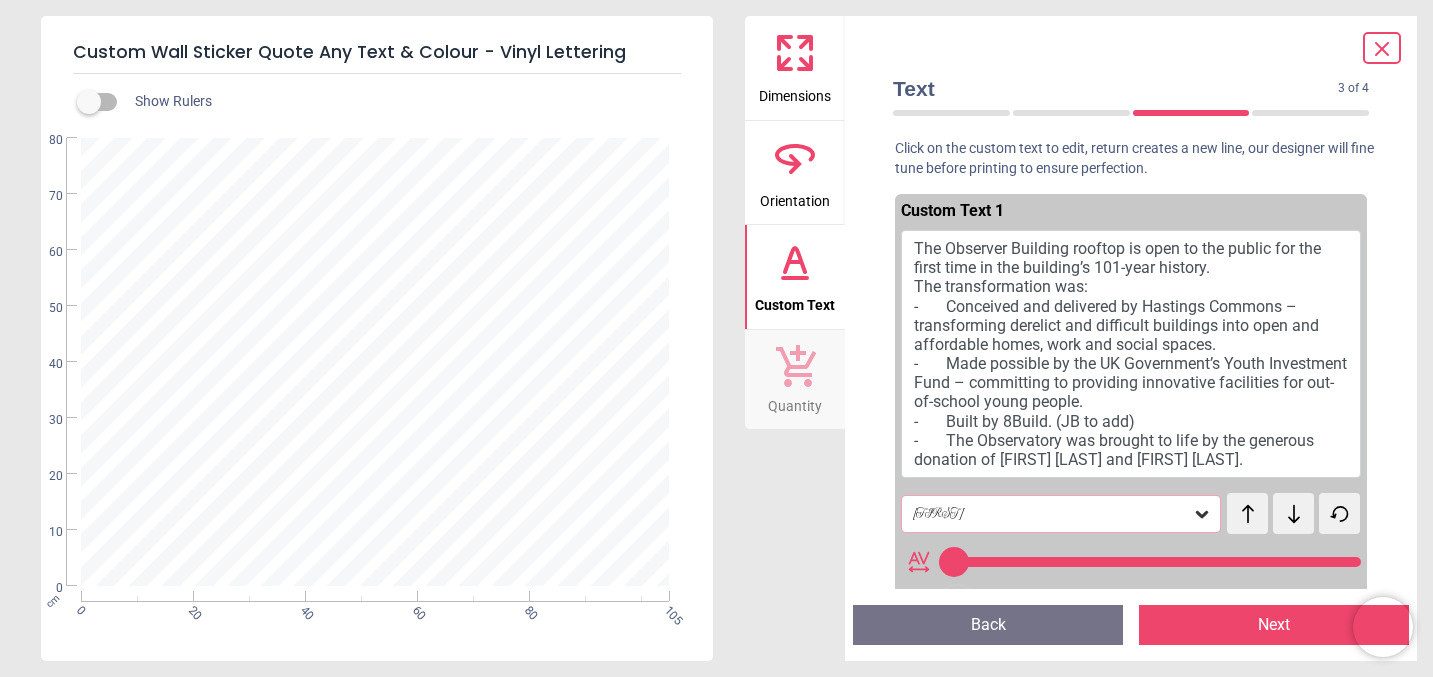 click on "Next" at bounding box center [1274, 625] 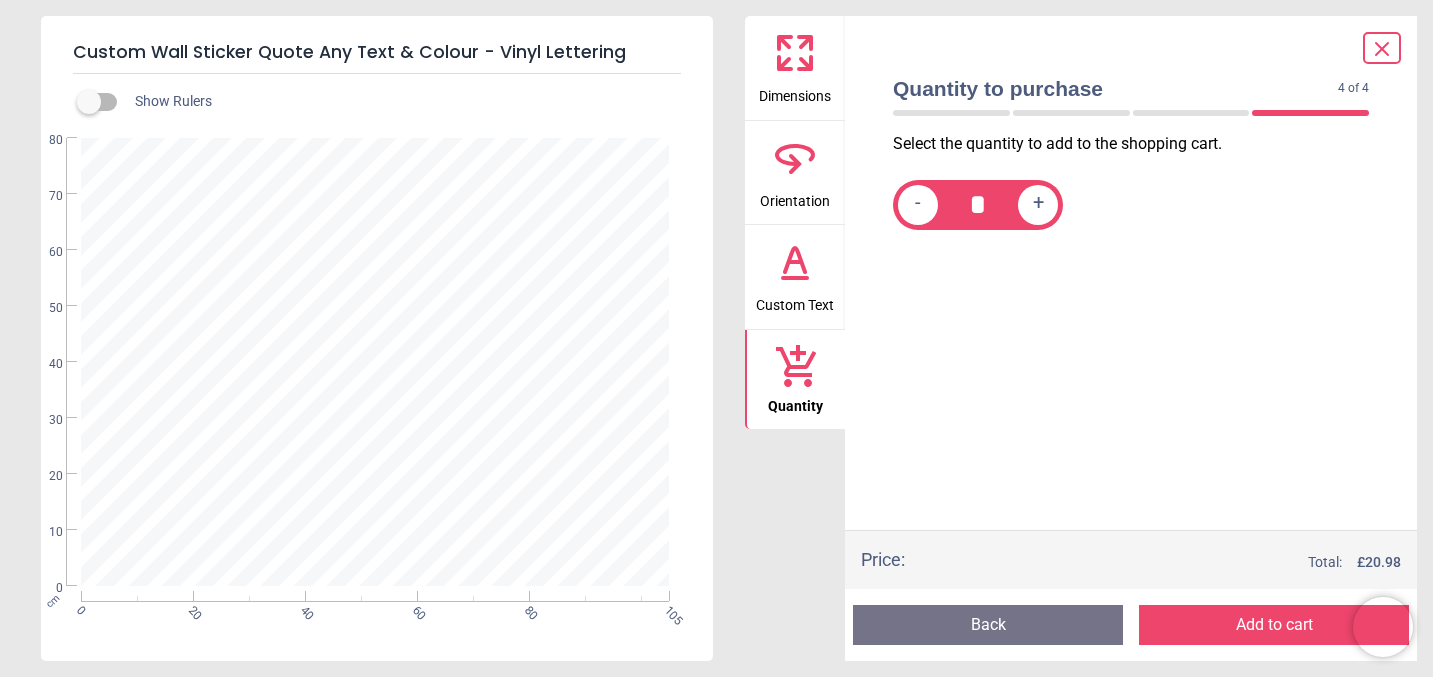 click on "Back" at bounding box center [988, 625] 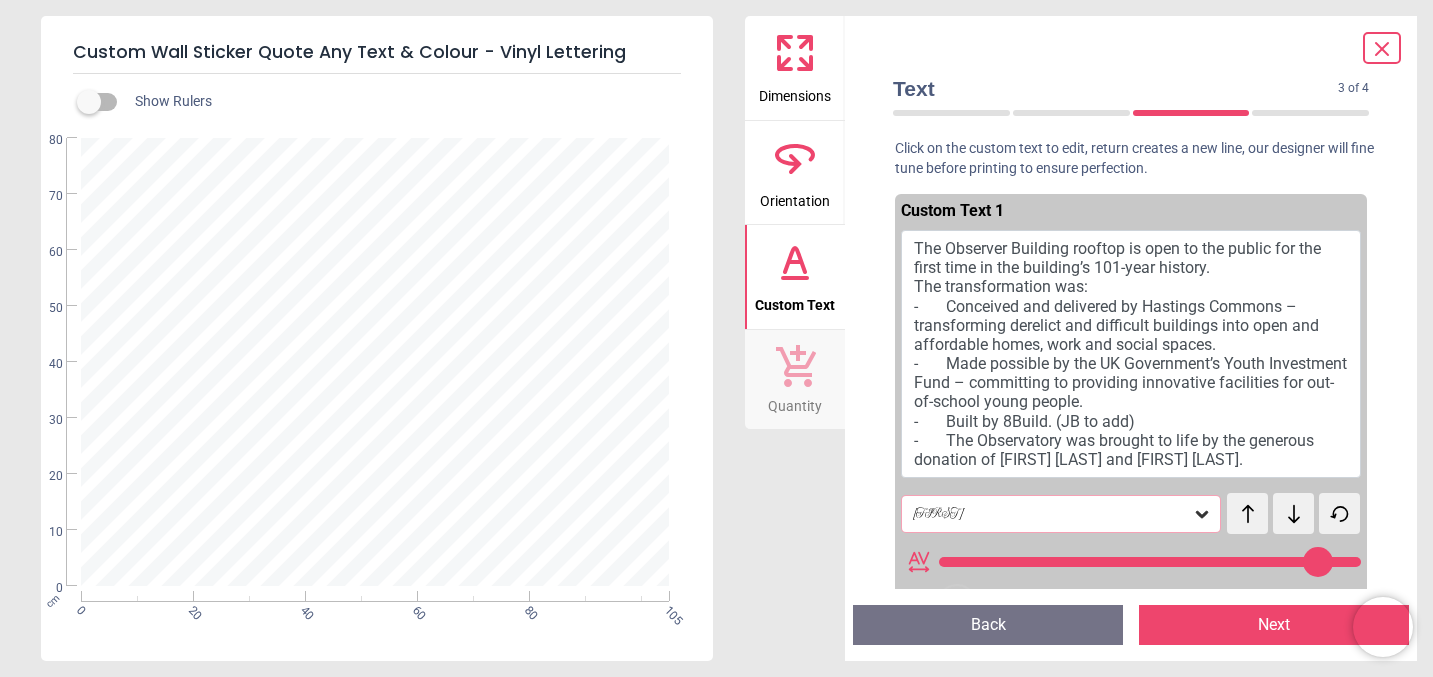 drag, startPoint x: 1316, startPoint y: 562, endPoint x: 1038, endPoint y: 559, distance: 278.01617 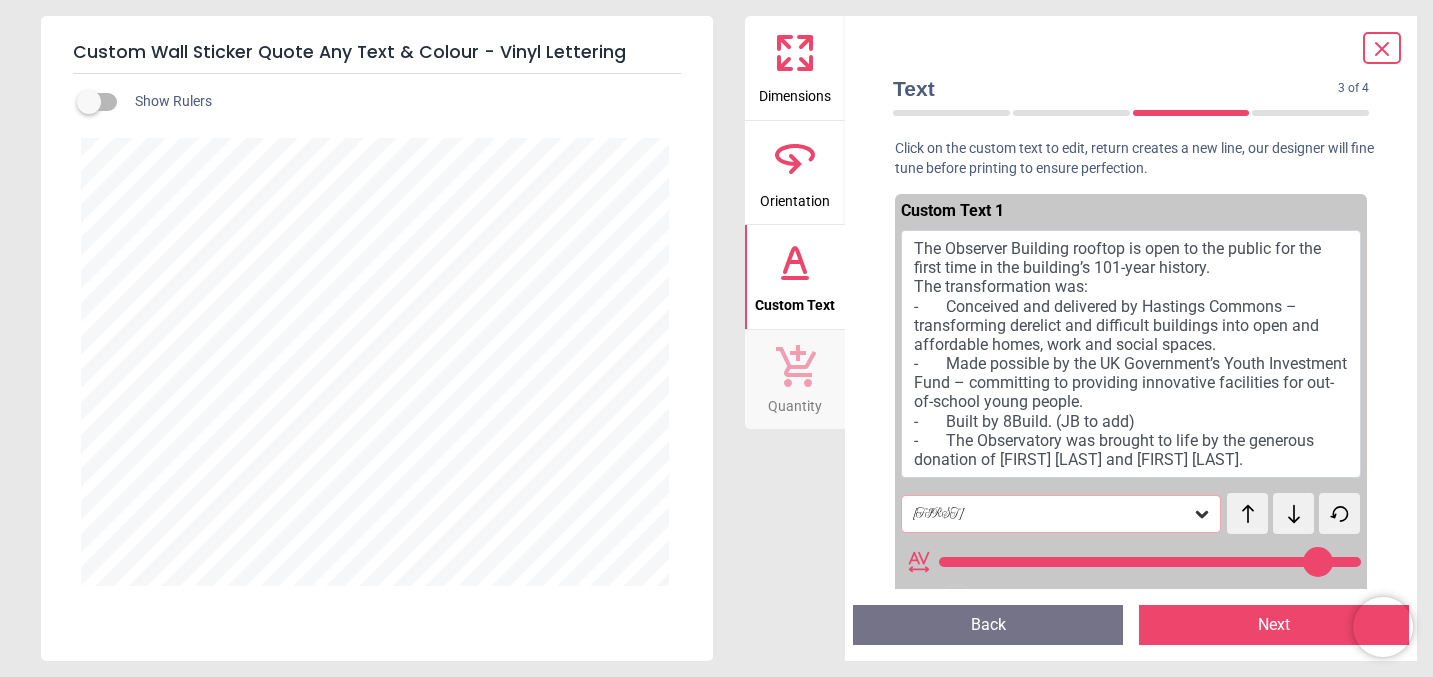 click at bounding box center [89, 102] 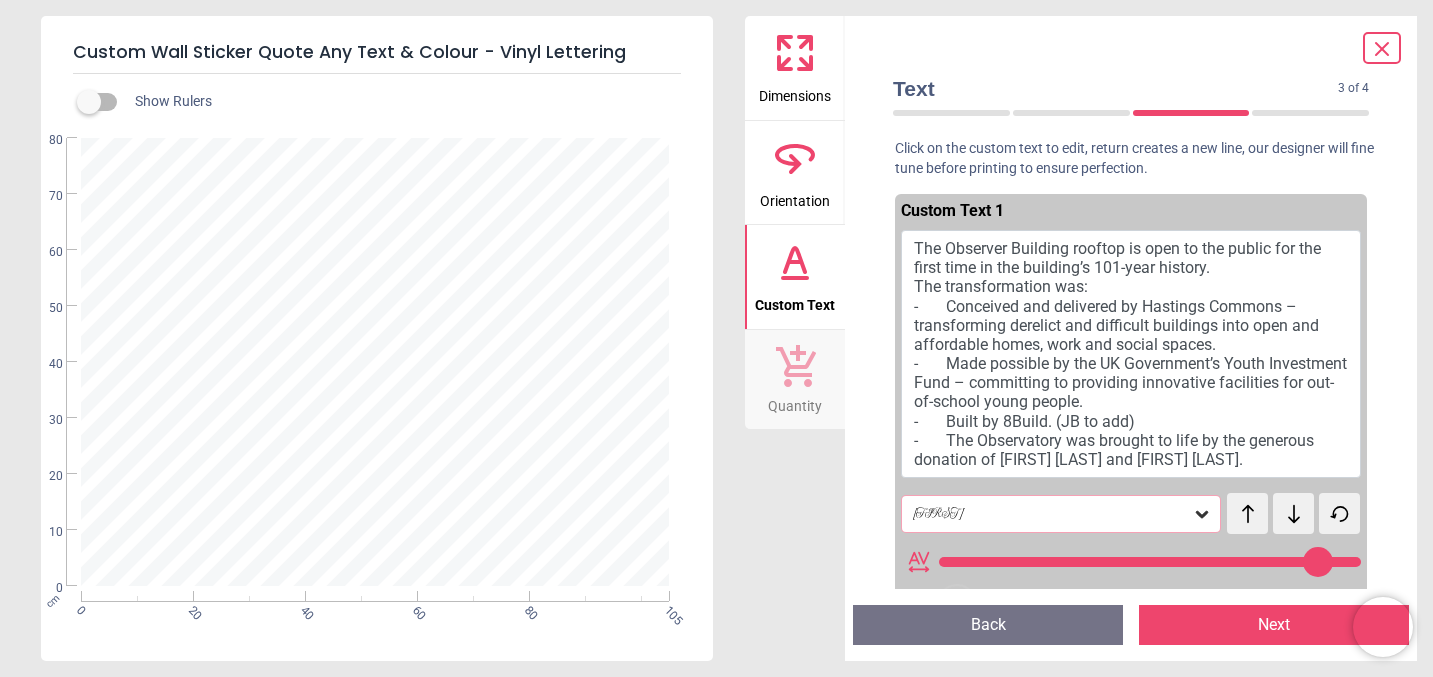 drag, startPoint x: 119, startPoint y: 142, endPoint x: 120, endPoint y: 226, distance: 84.00595 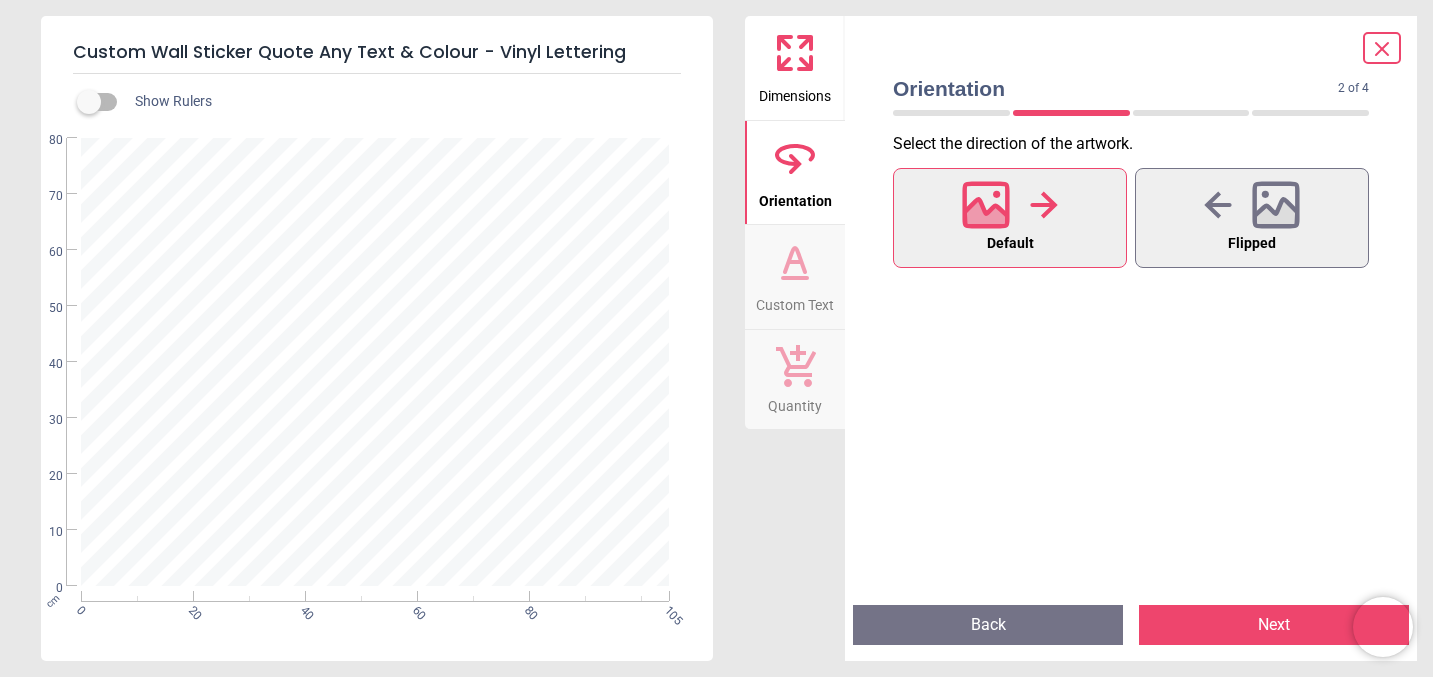 click on "Back" at bounding box center (988, 625) 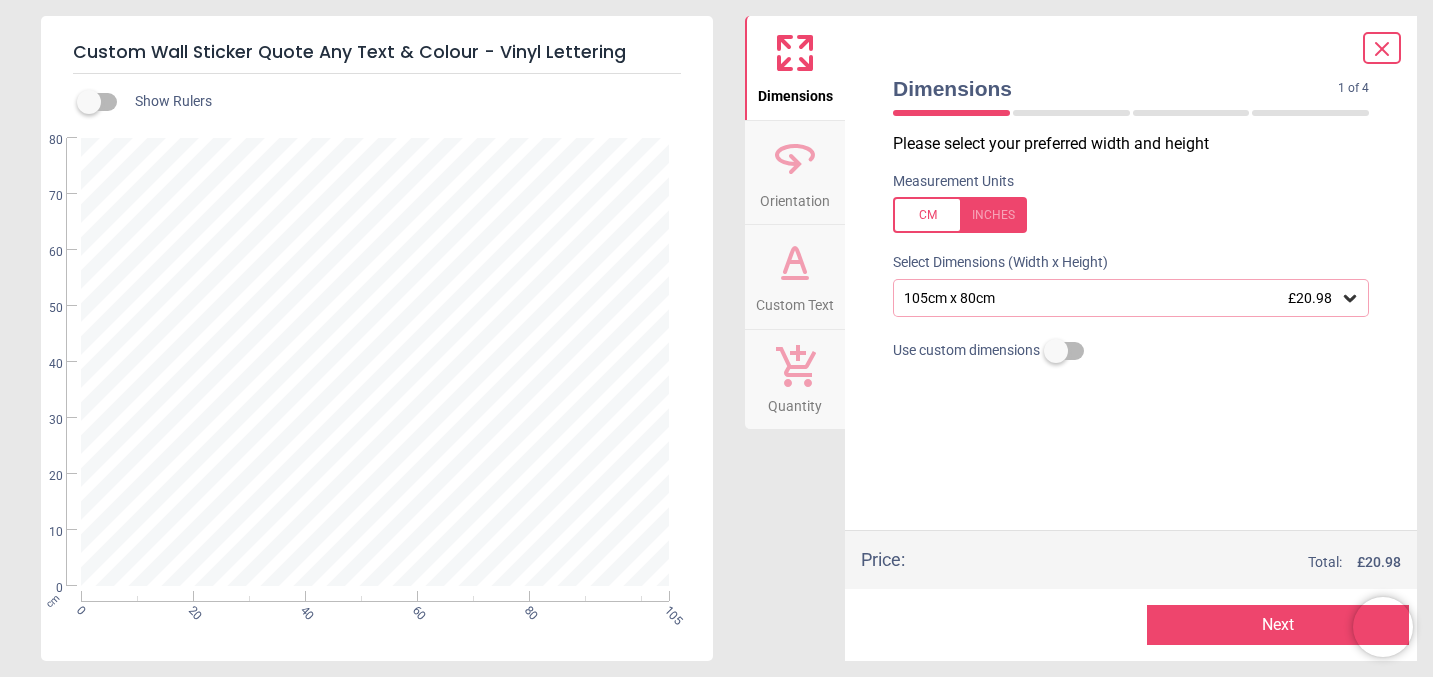 click at bounding box center (1056, 351) 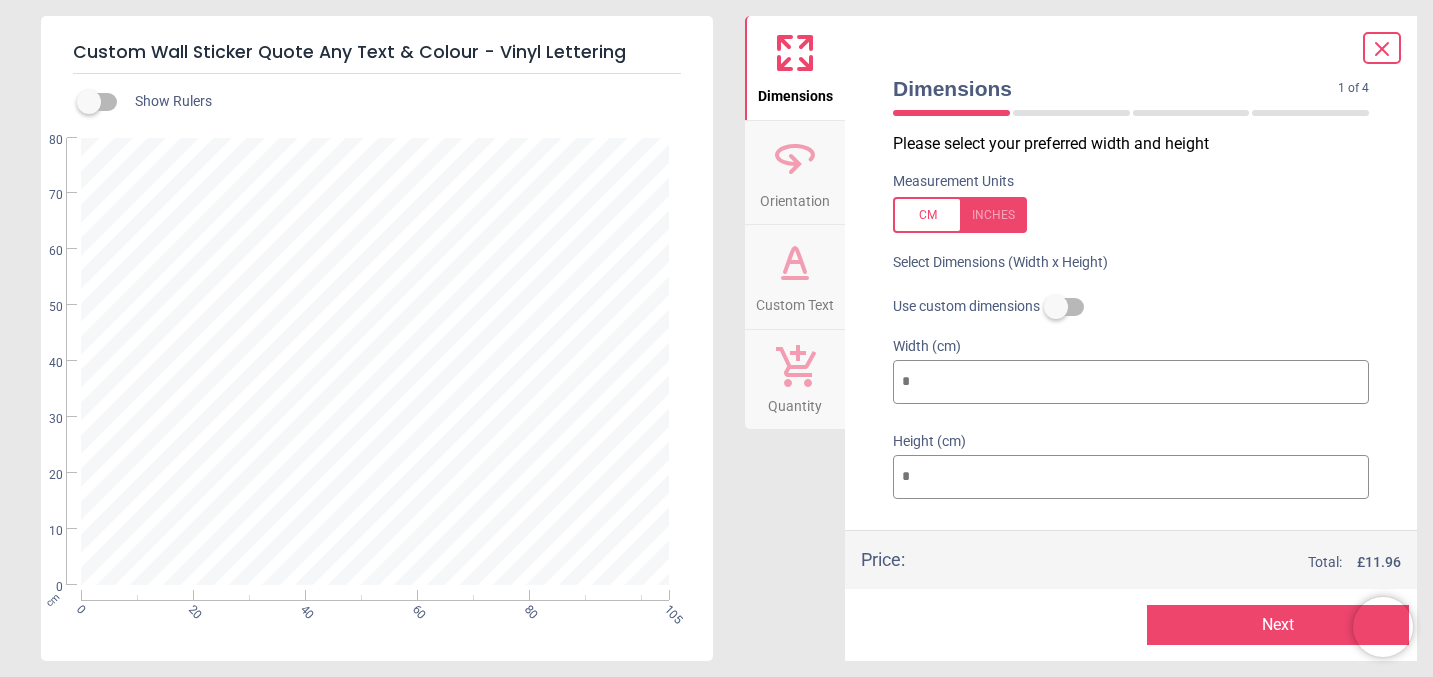 drag, startPoint x: 939, startPoint y: 380, endPoint x: 855, endPoint y: 378, distance: 84.0238 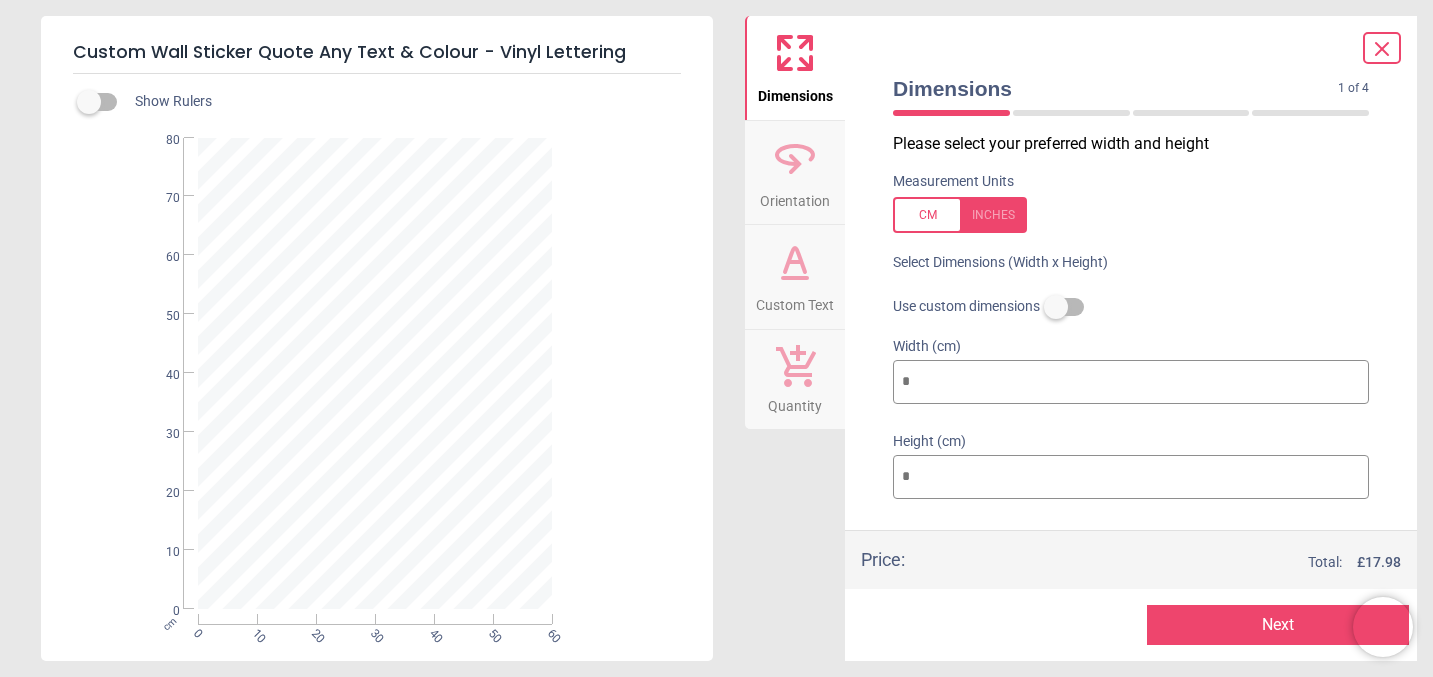 drag, startPoint x: 935, startPoint y: 474, endPoint x: 886, endPoint y: 478, distance: 49.162994 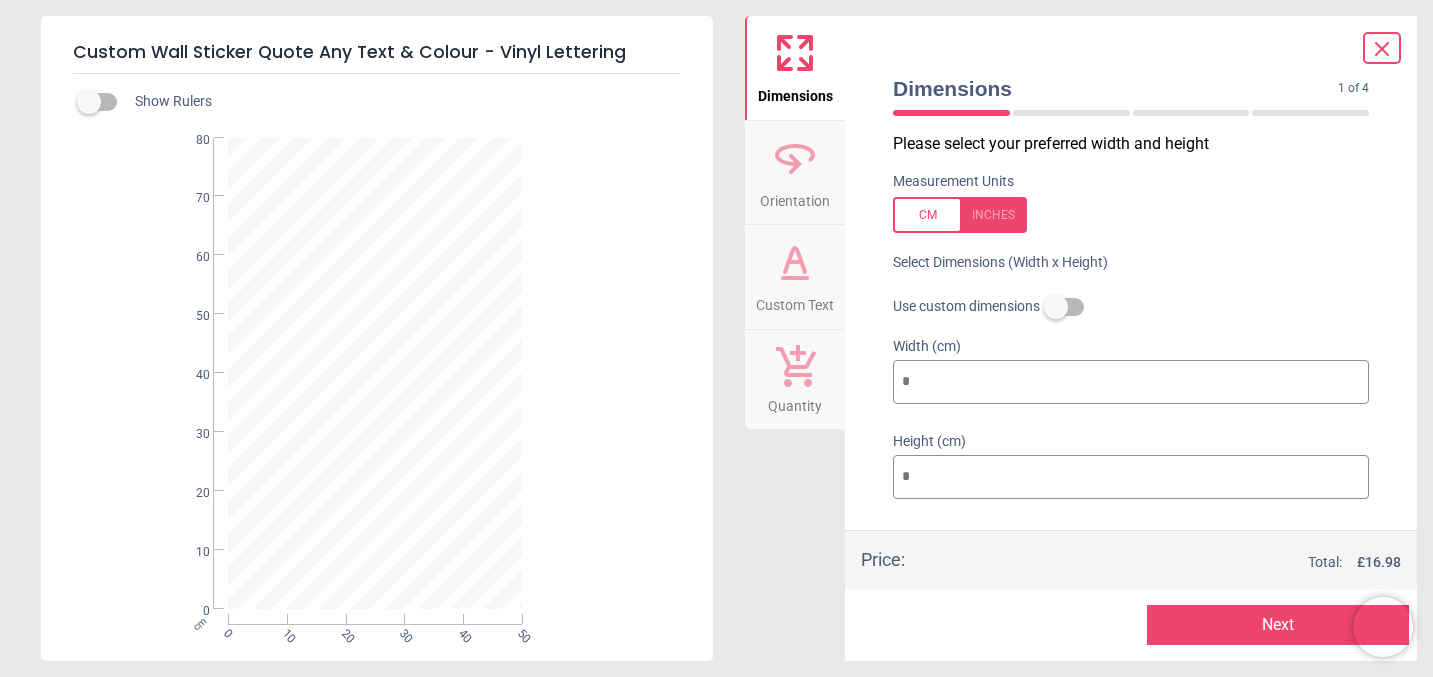 drag, startPoint x: 926, startPoint y: 479, endPoint x: 895, endPoint y: 479, distance: 31 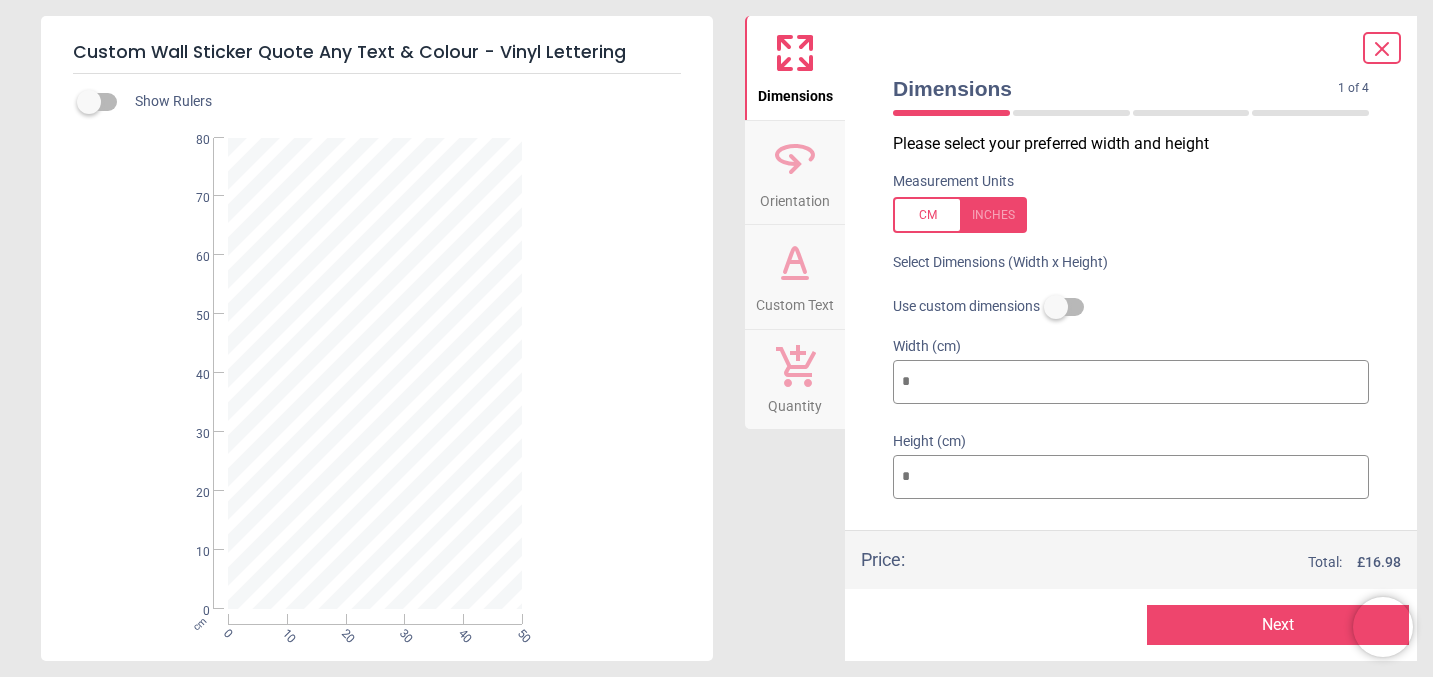 drag, startPoint x: 924, startPoint y: 380, endPoint x: 837, endPoint y: 379, distance: 87.005745 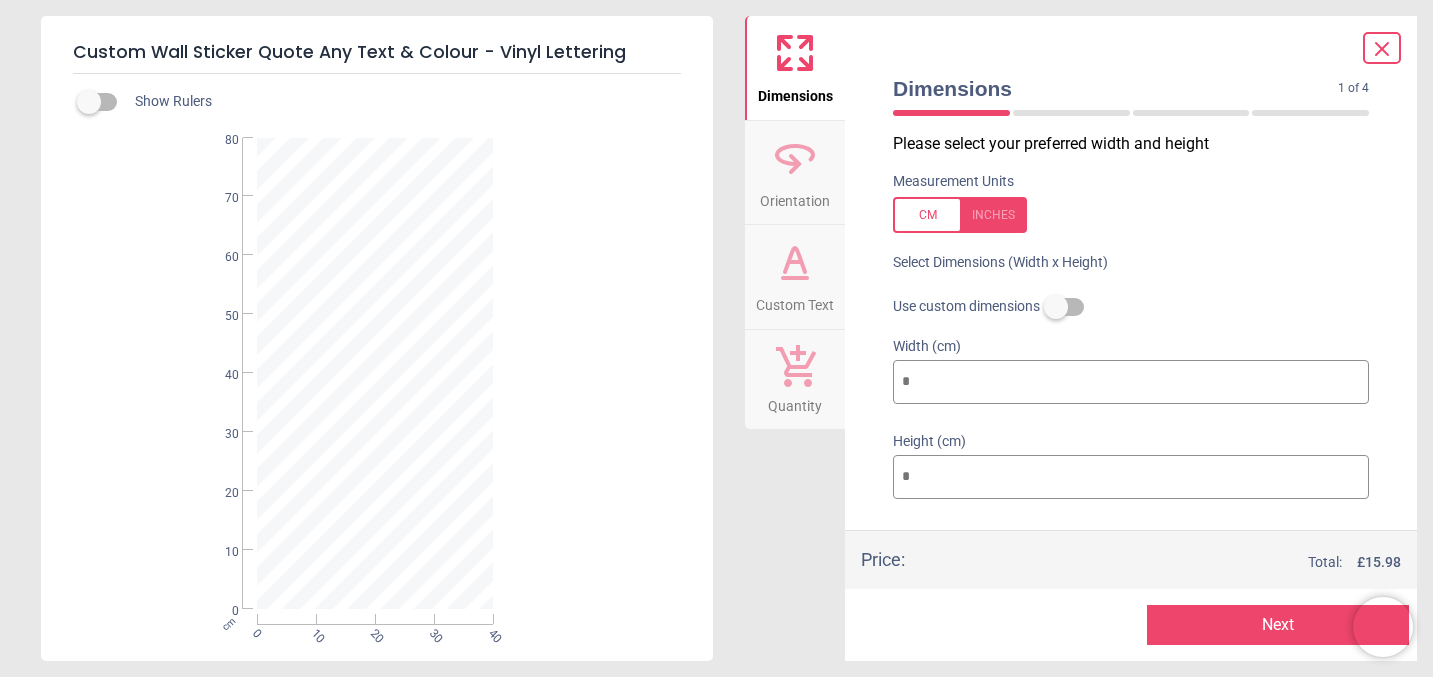 type on "**" 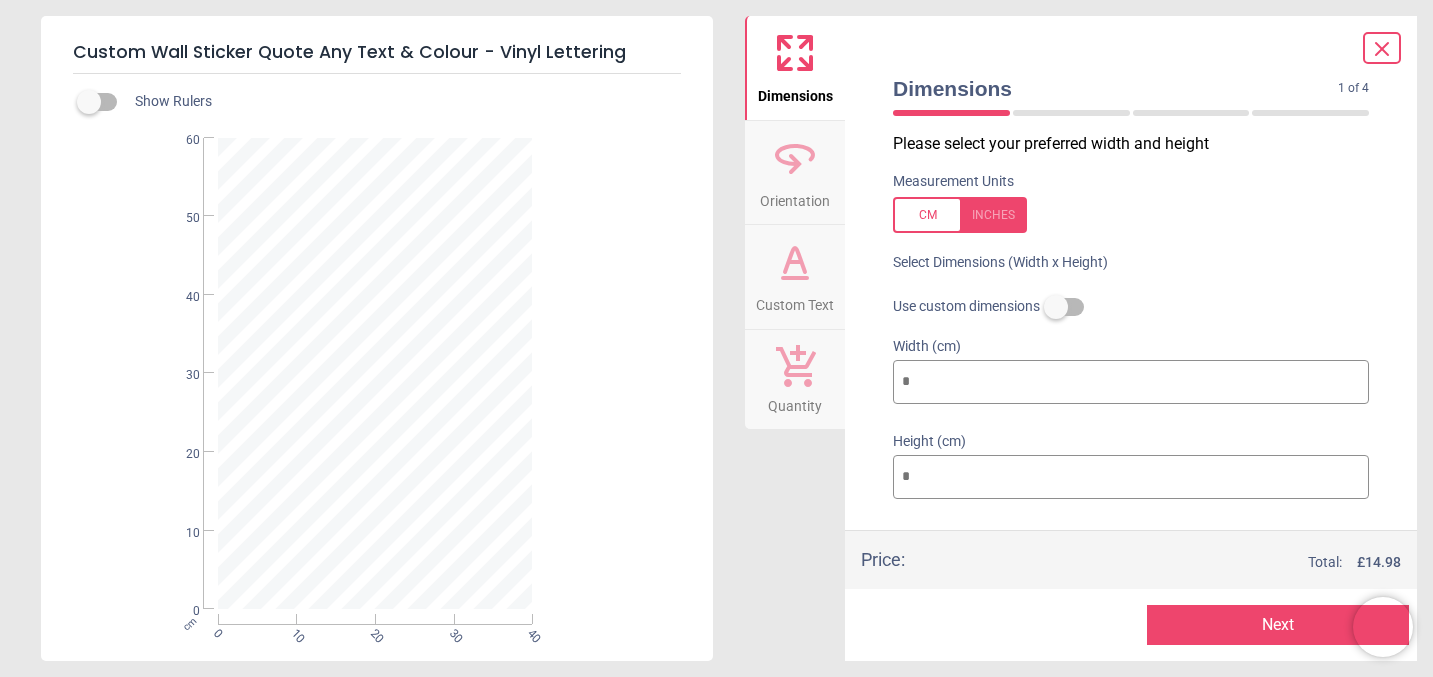 type on "**" 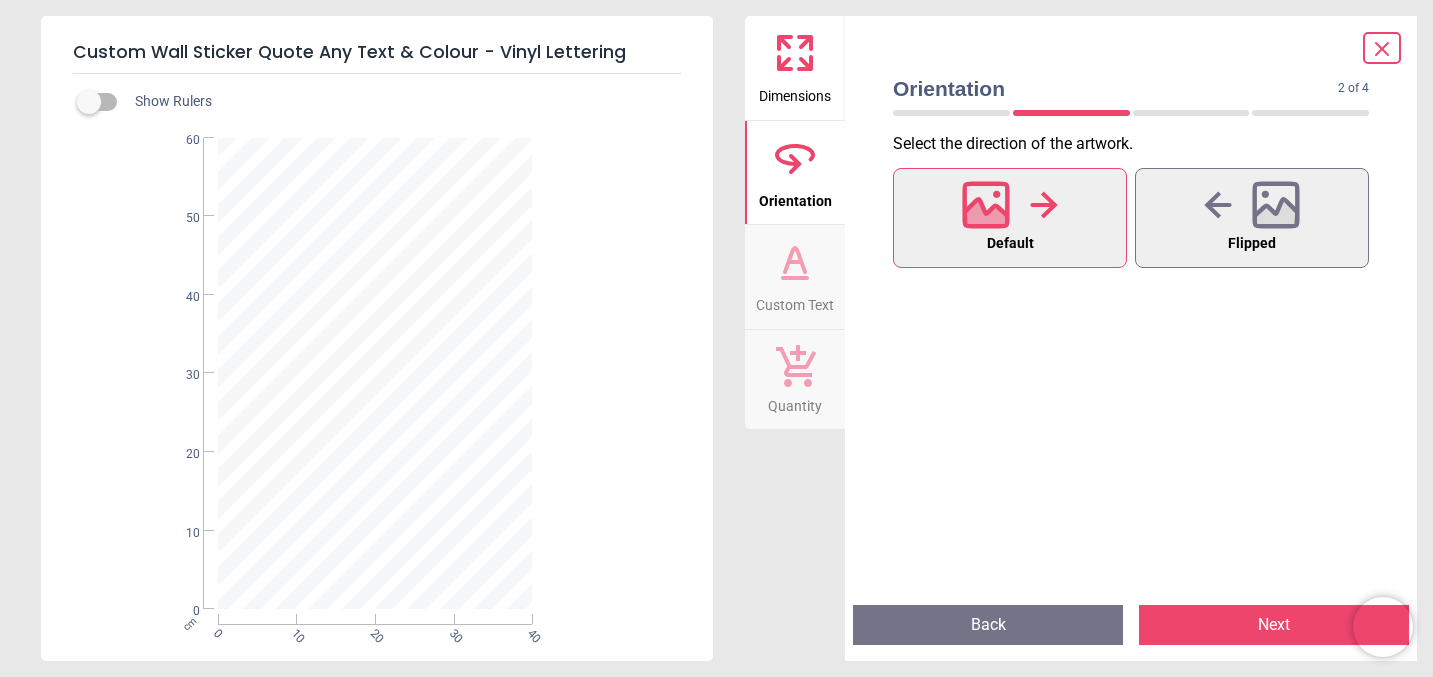 click on "Next" at bounding box center [1274, 625] 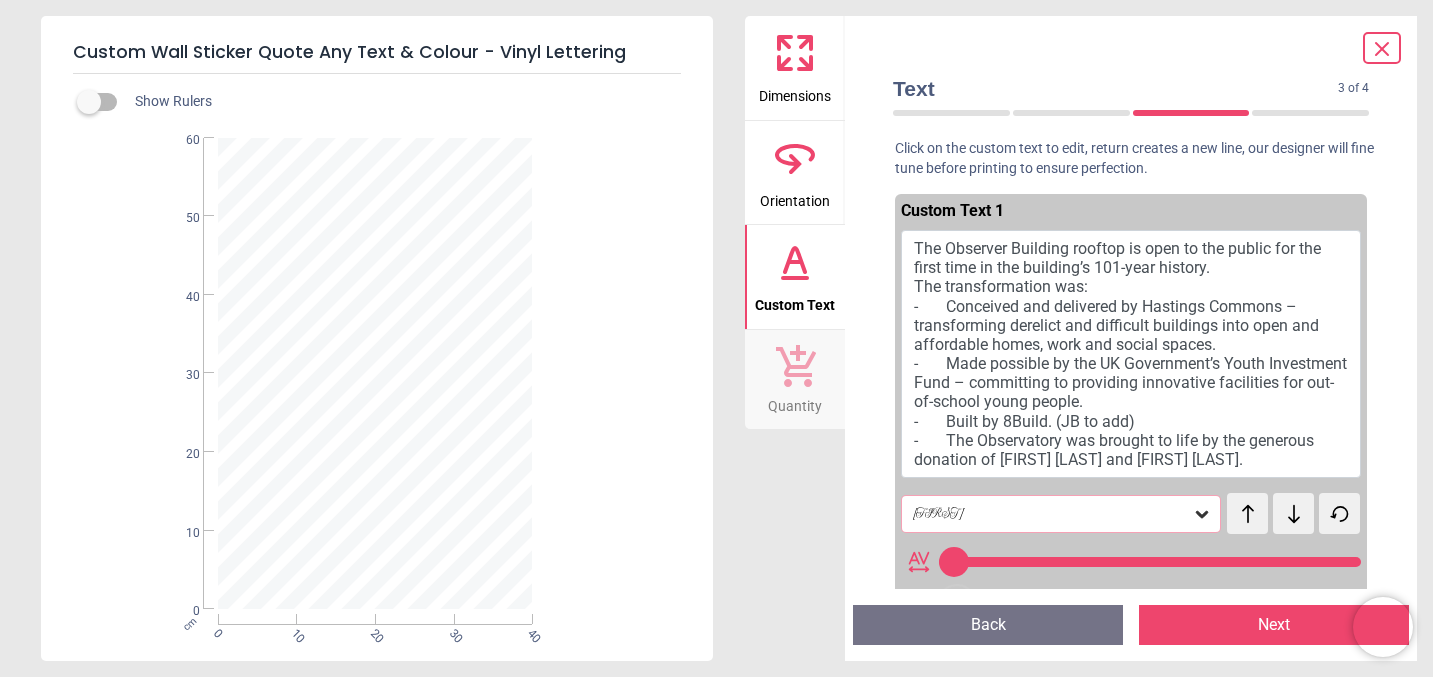 click 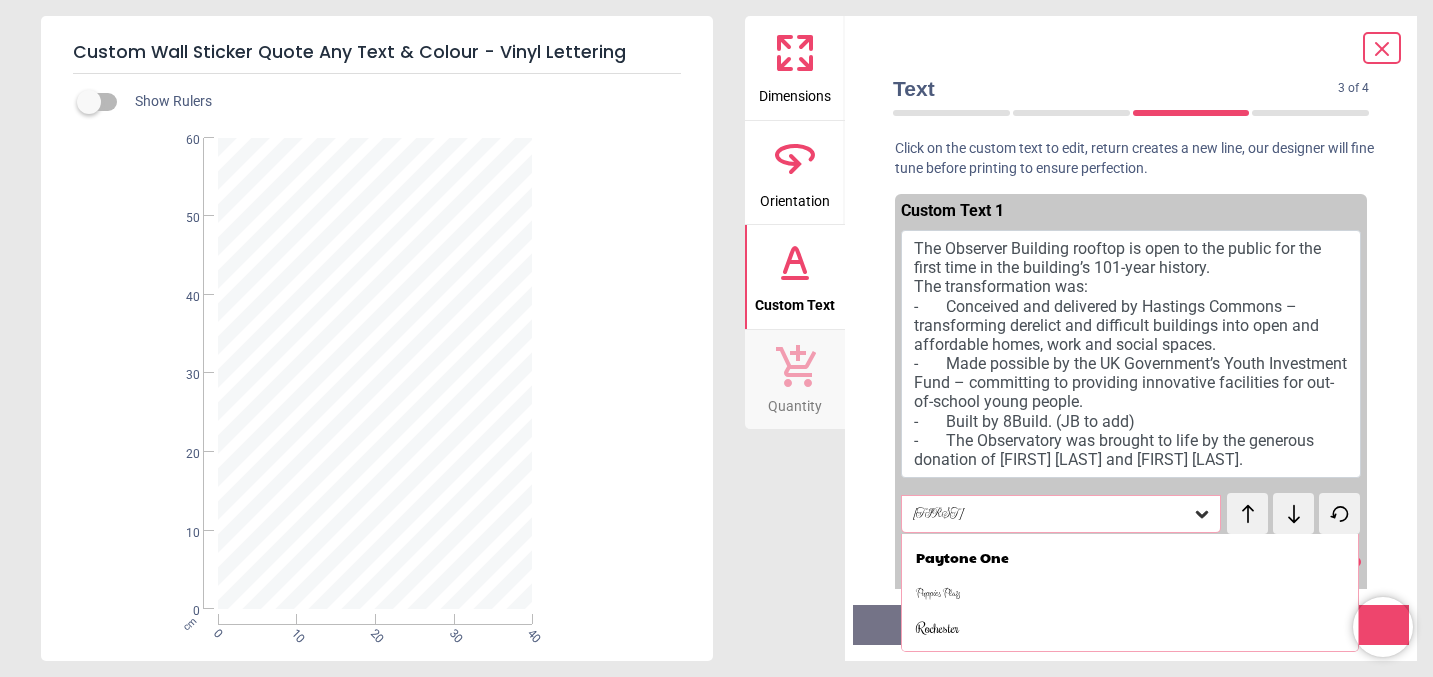scroll, scrollTop: 926, scrollLeft: 0, axis: vertical 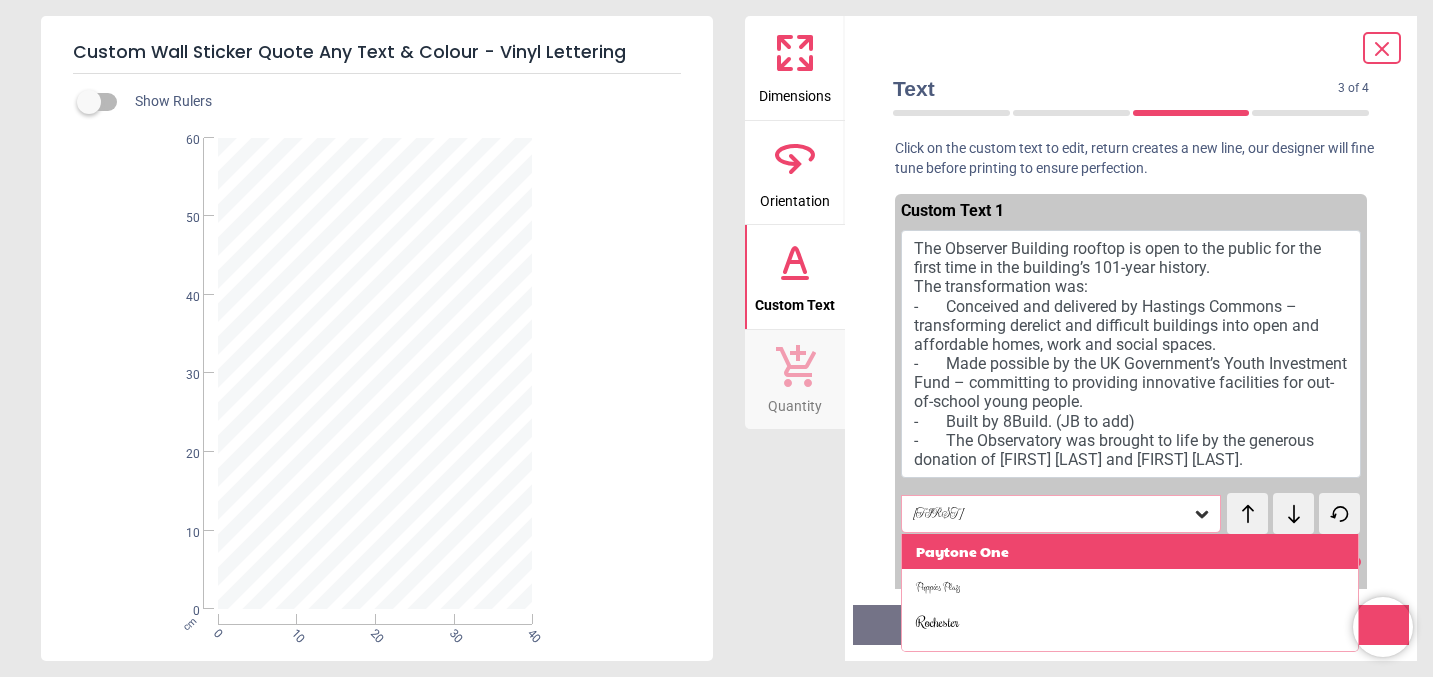 click on "Paytone One" at bounding box center [962, 552] 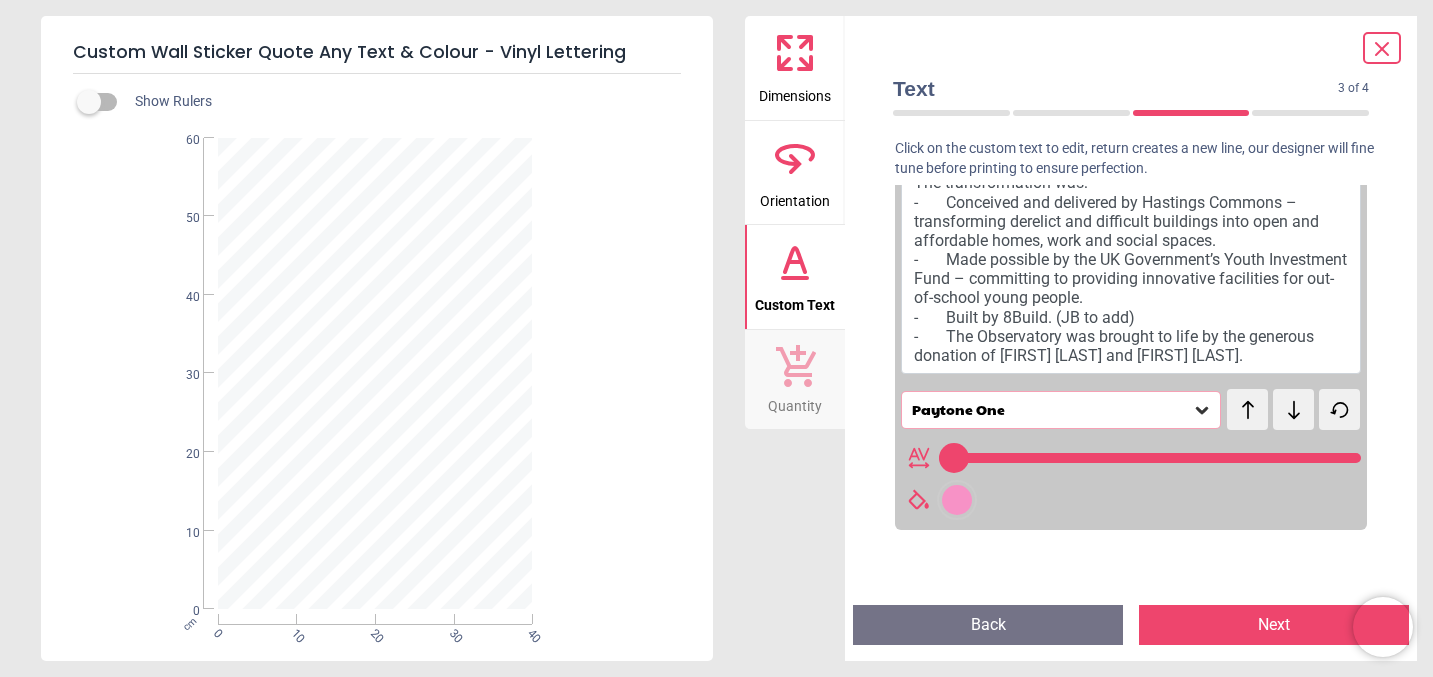 scroll, scrollTop: 108, scrollLeft: 0, axis: vertical 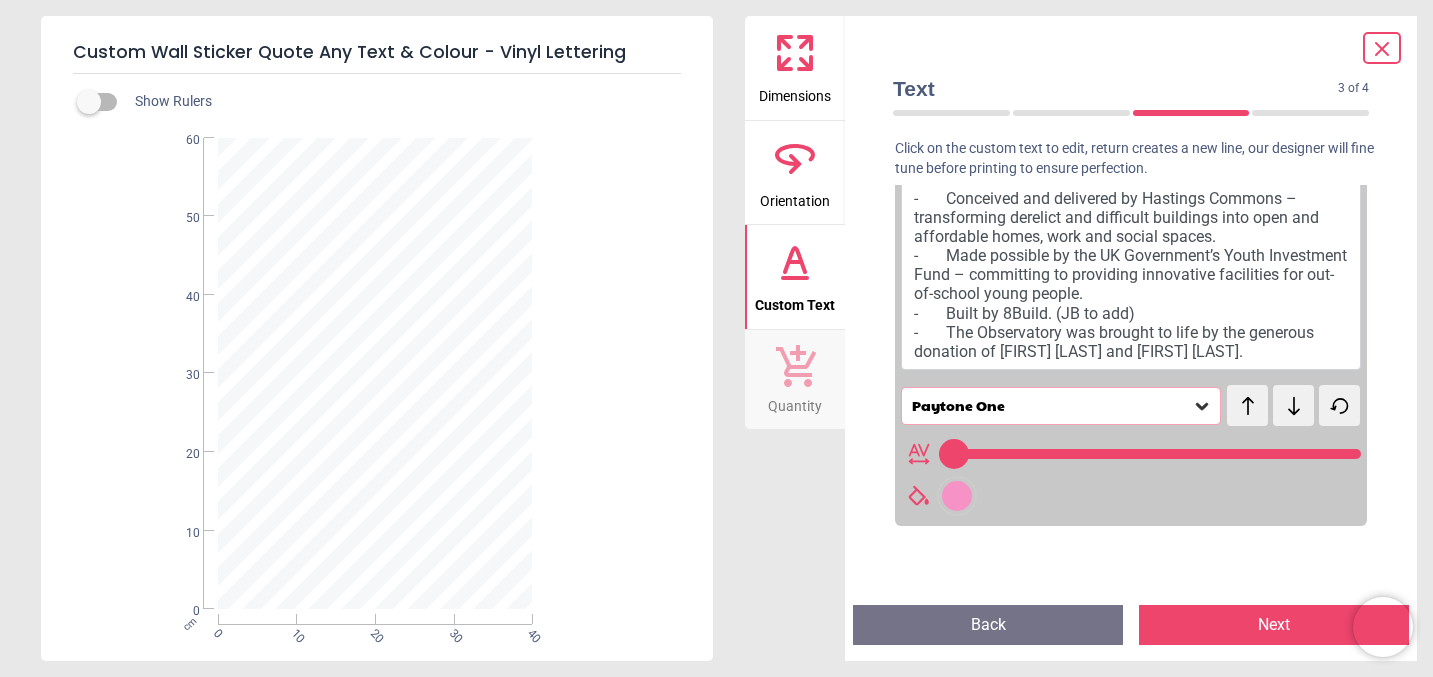 click at bounding box center (957, 496) 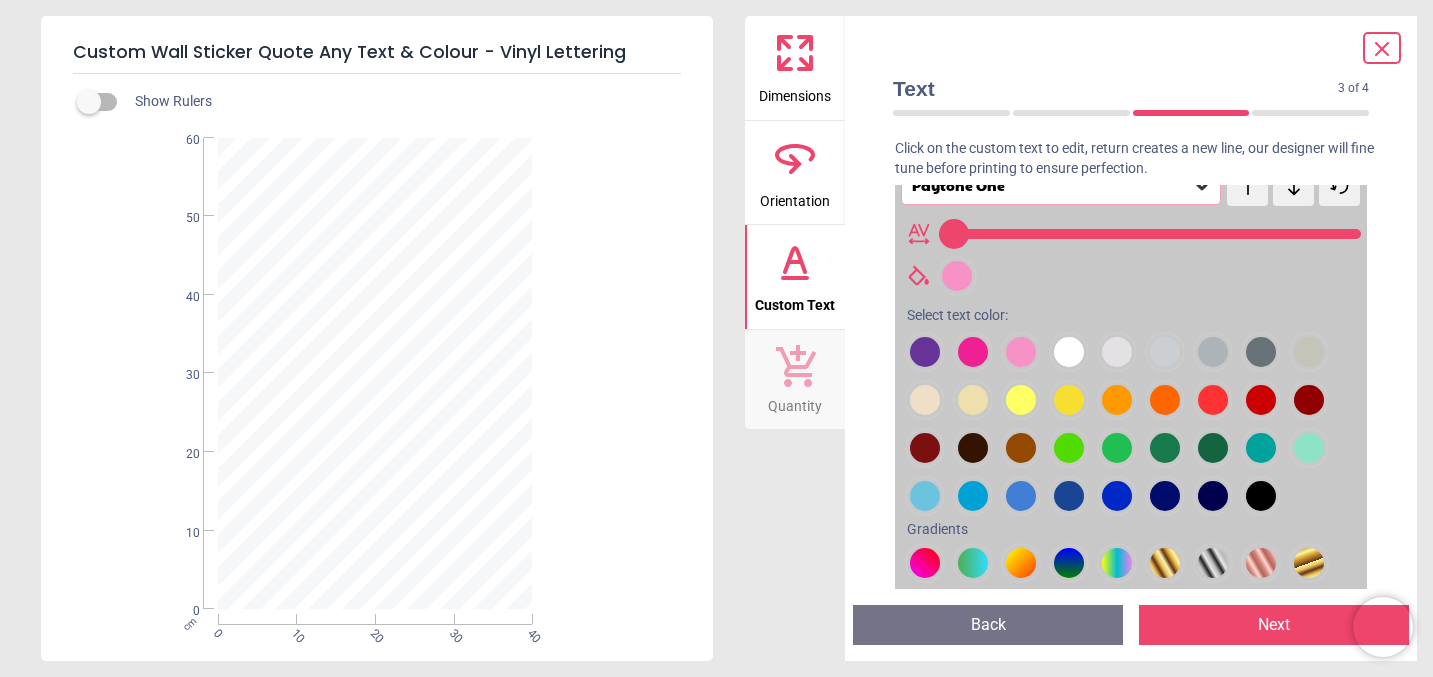 scroll, scrollTop: 349, scrollLeft: 0, axis: vertical 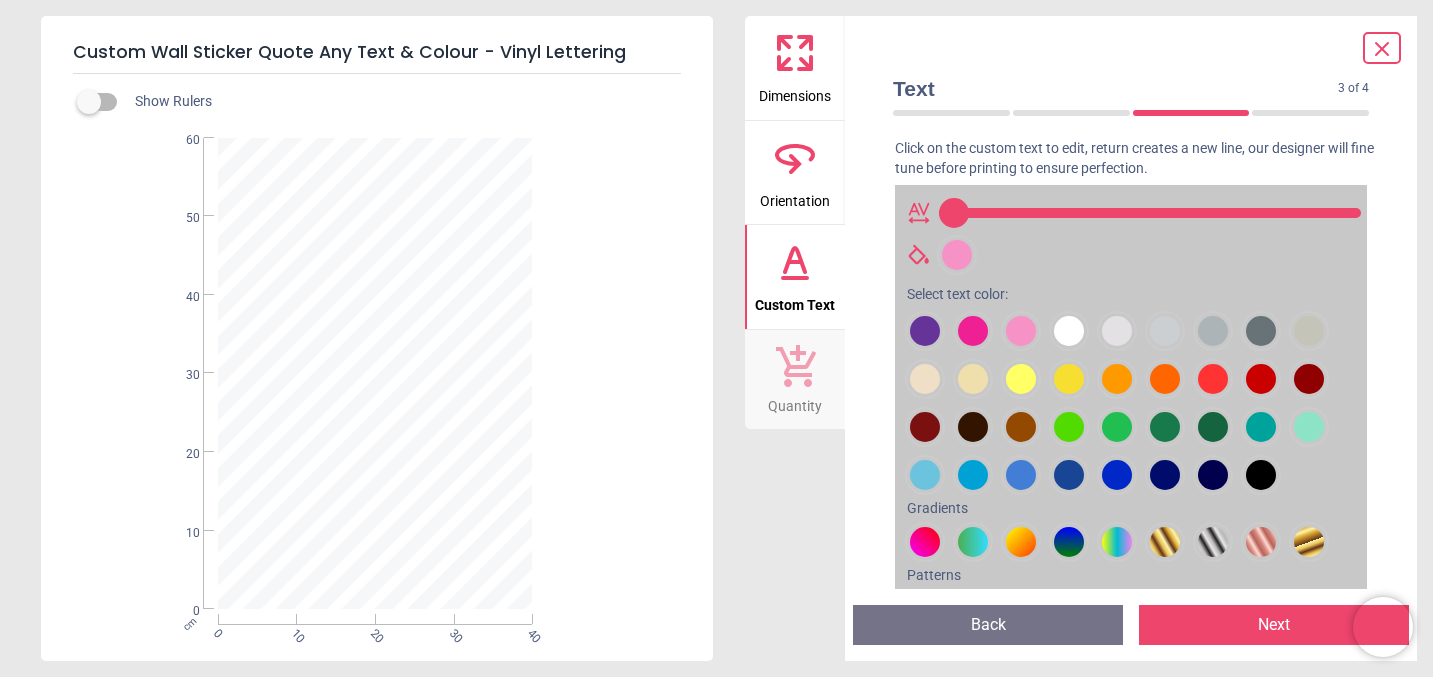 click at bounding box center [925, 331] 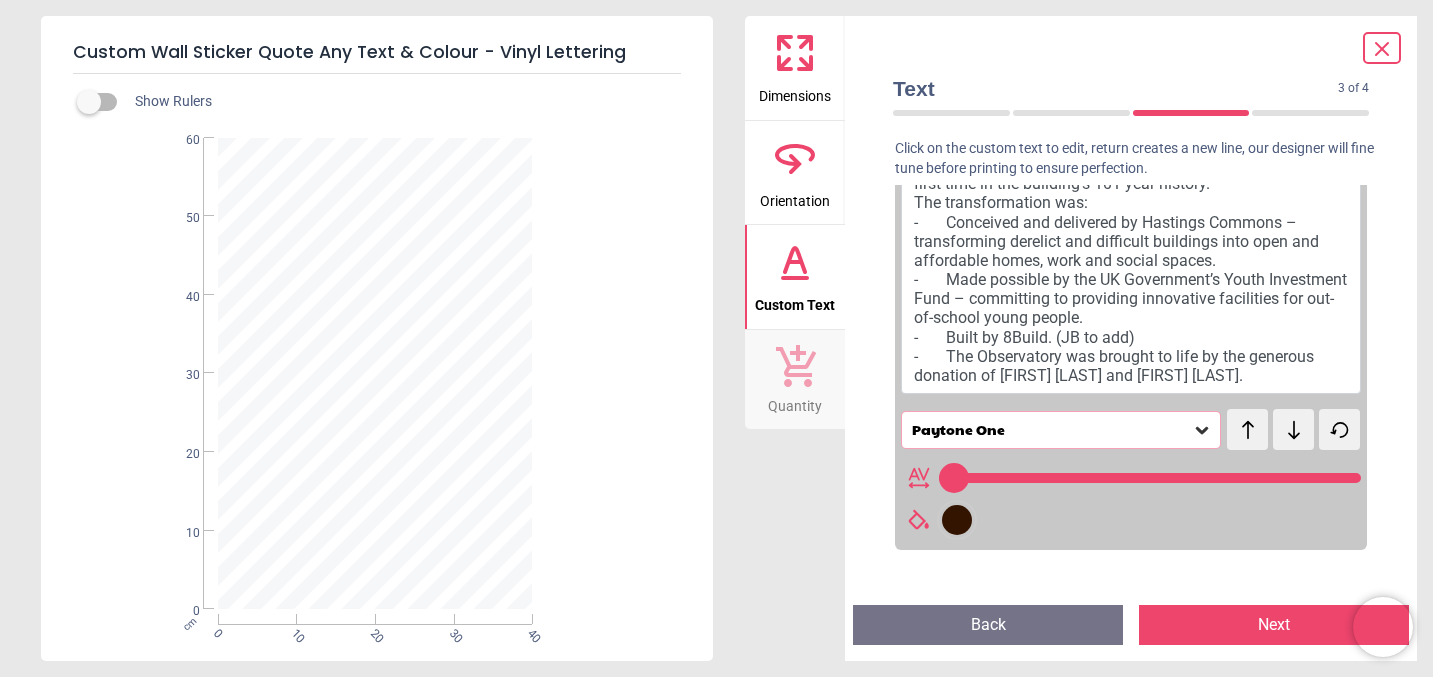 scroll, scrollTop: 0, scrollLeft: 0, axis: both 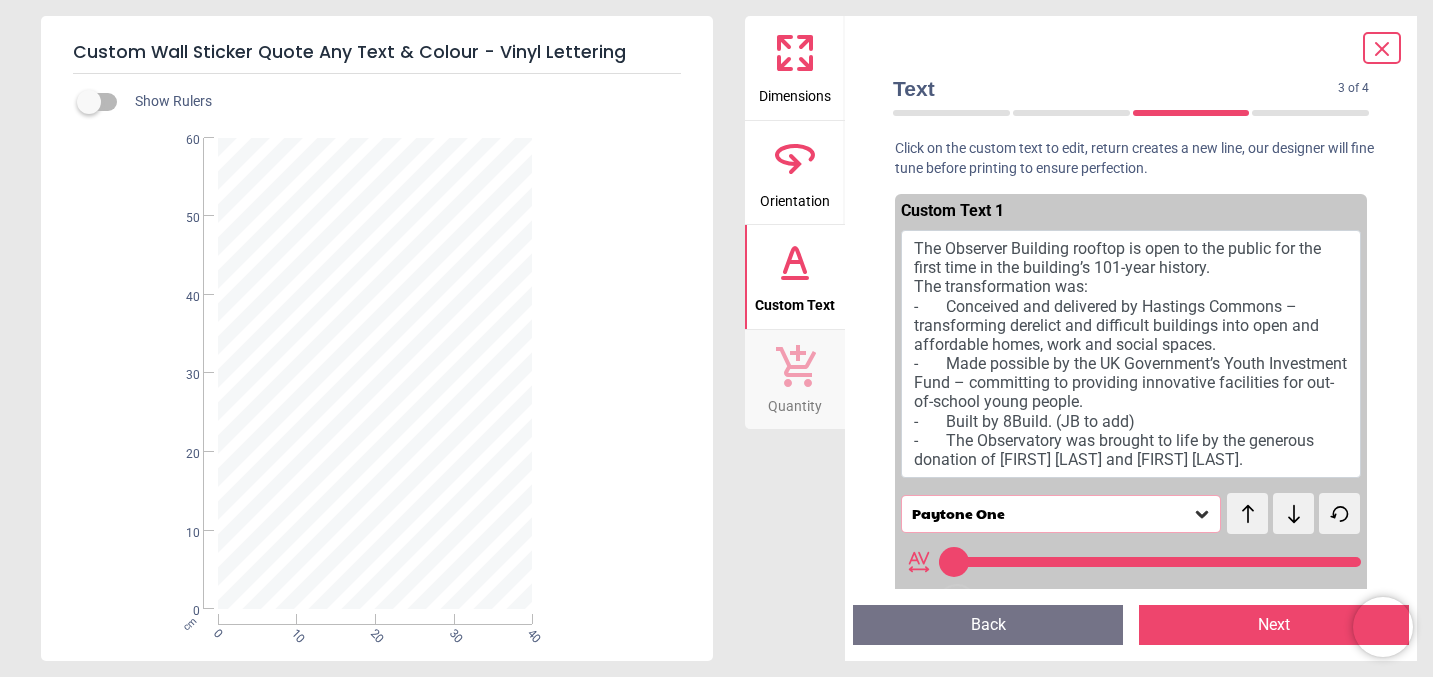 click on "The Observer Building rooftop is open to the public for the first time in the building’s 101-year history.
The transformation was:
-	Conceived and delivered by Hastings Commons – transforming derelict and difficult buildings into open and affordable homes, work and social spaces.
-	Made possible by the UK Government’s Youth Investment Fund – committing to providing innovative facilities for out-of-school young people.
-	Built by 8Build. (JB to add)
-	The Observatory was brought to life by the generous donation of [FIRST] [LAST] and [FIRST] [LAST]." at bounding box center [1131, 354] 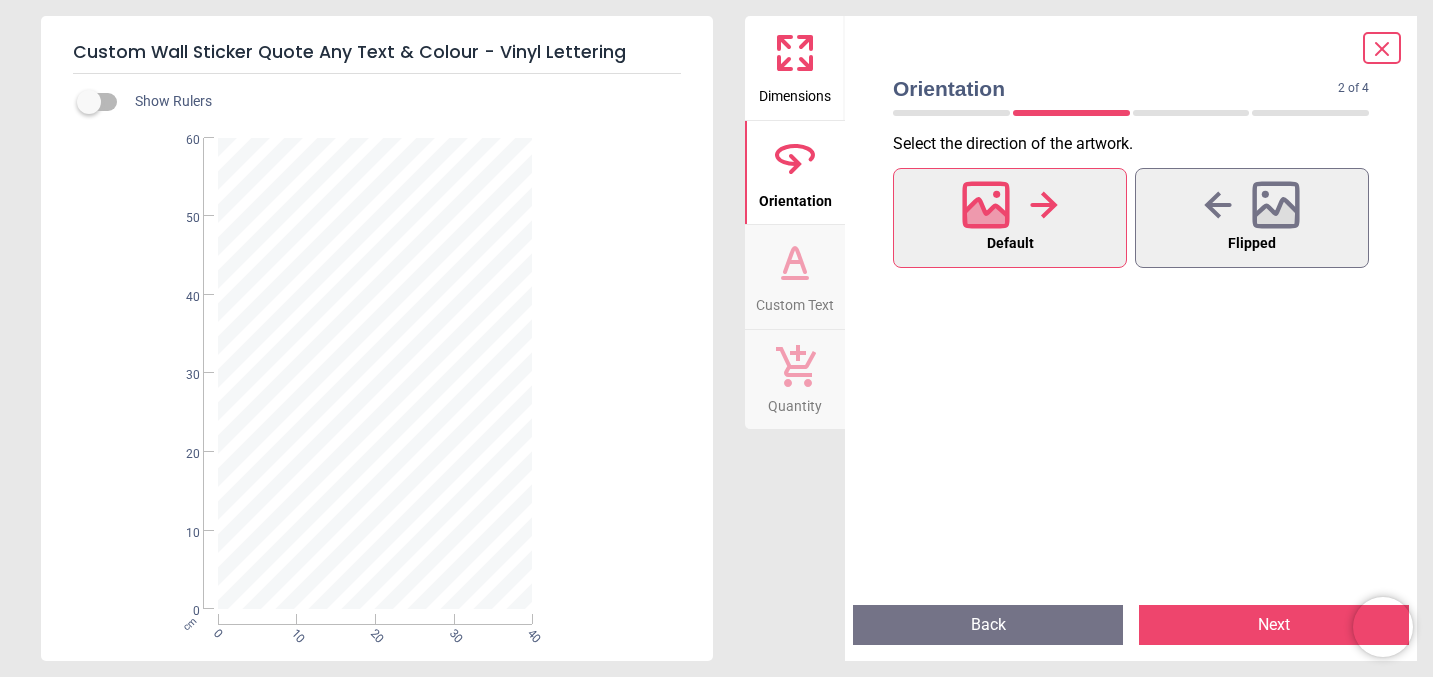 click 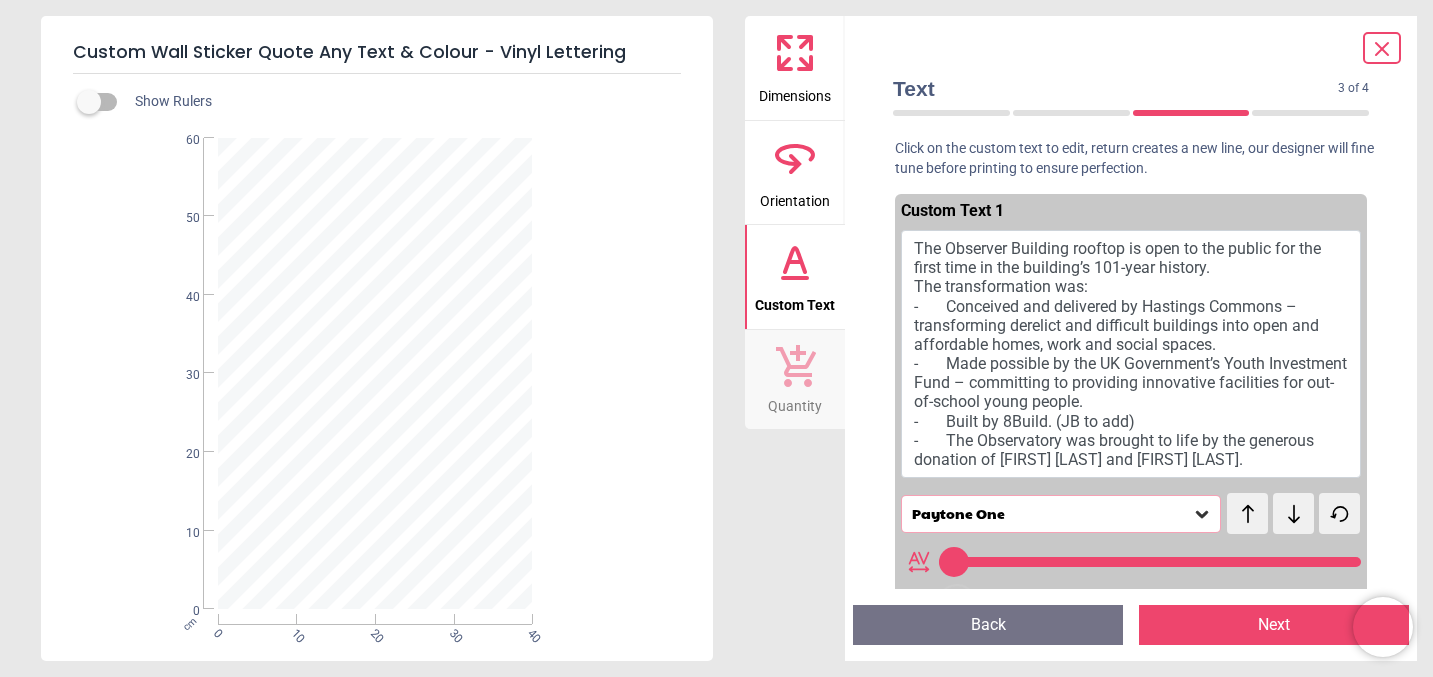 click on "The Observer Building rooftop is open to the public for the first time in the building’s 101-year history.
The transformation was:
-	Conceived and delivered by Hastings Commons – transforming derelict and difficult buildings into open and affordable homes, work and social spaces.
-	Made possible by the UK Government’s Youth Investment Fund – committing to providing innovative facilities for out-of-school young people.
-	Built by 8Build. (JB to add)
-	The Observatory was brought to life by the generous donation of [FIRST] [LAST] and [FIRST] [LAST]." at bounding box center (1131, 354) 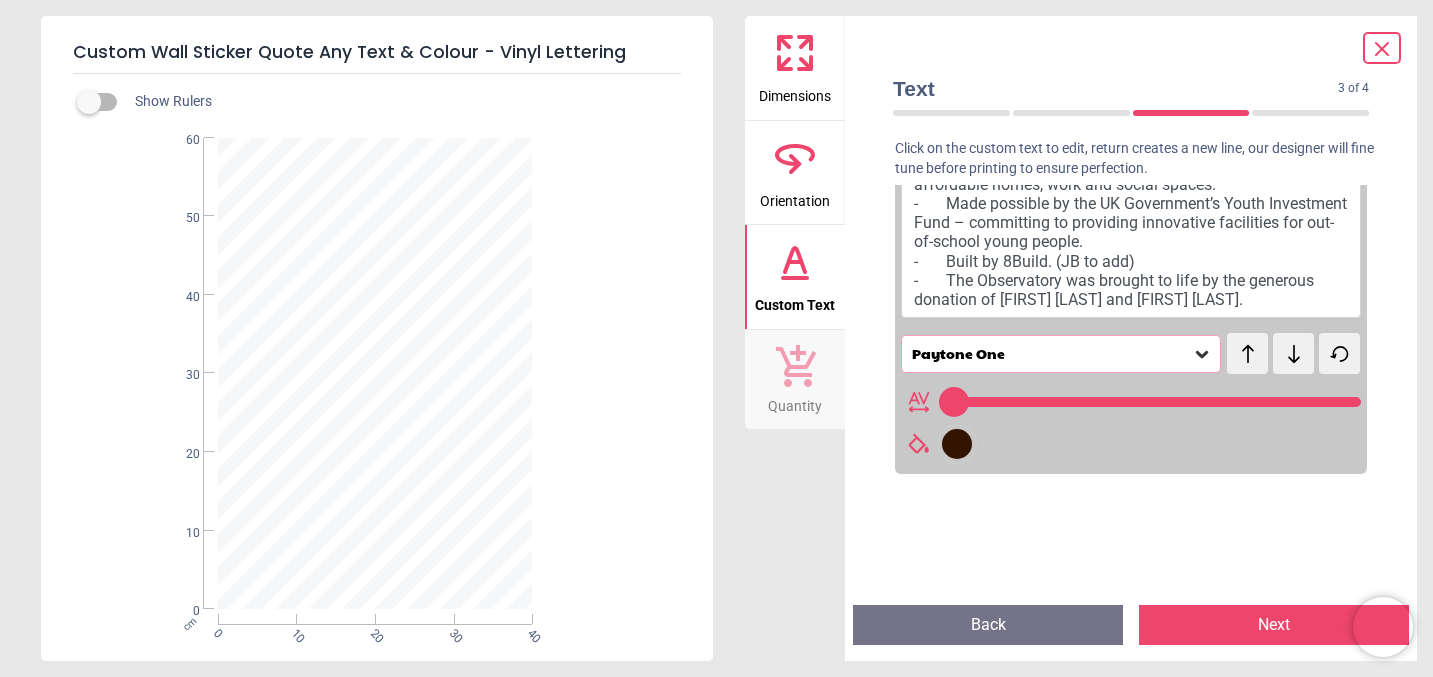 scroll, scrollTop: 0, scrollLeft: 0, axis: both 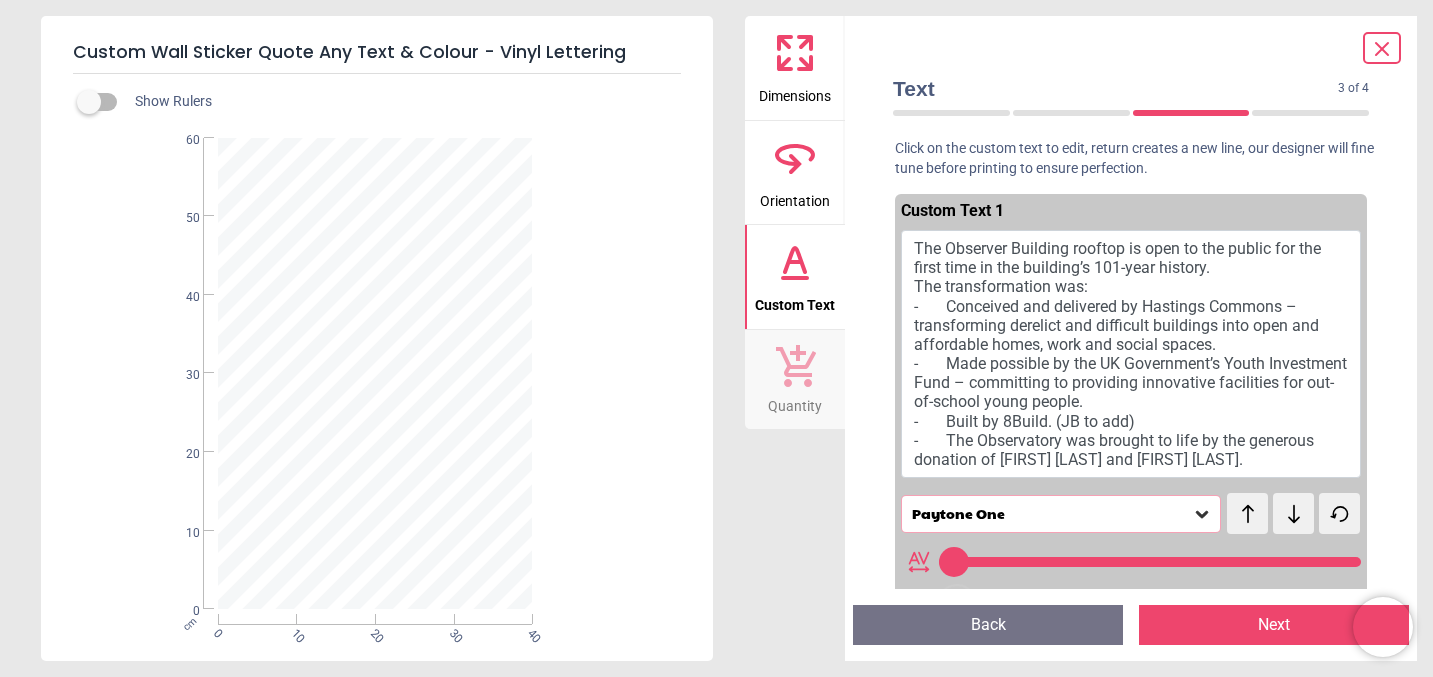 click on "Next" at bounding box center (1274, 625) 